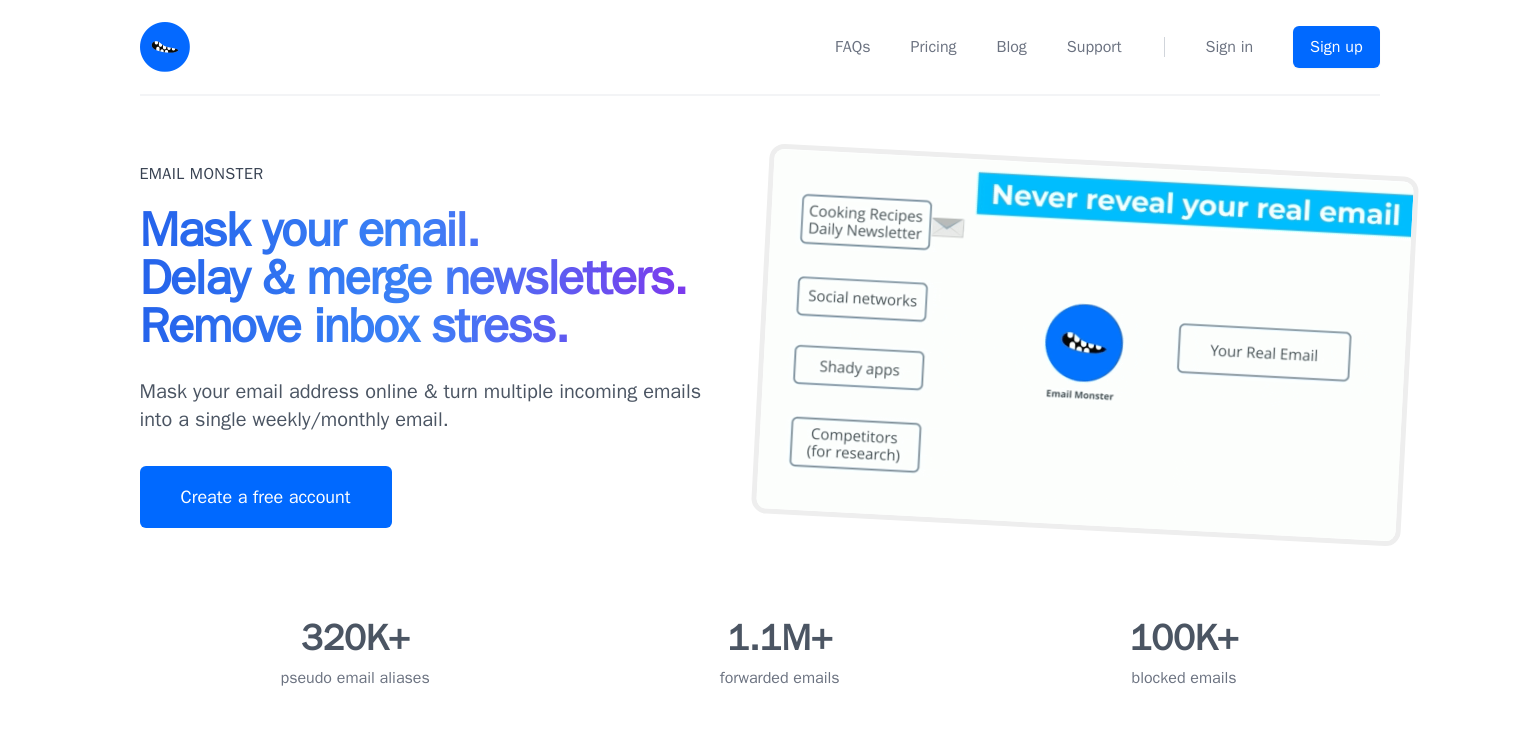 scroll, scrollTop: 0, scrollLeft: 0, axis: both 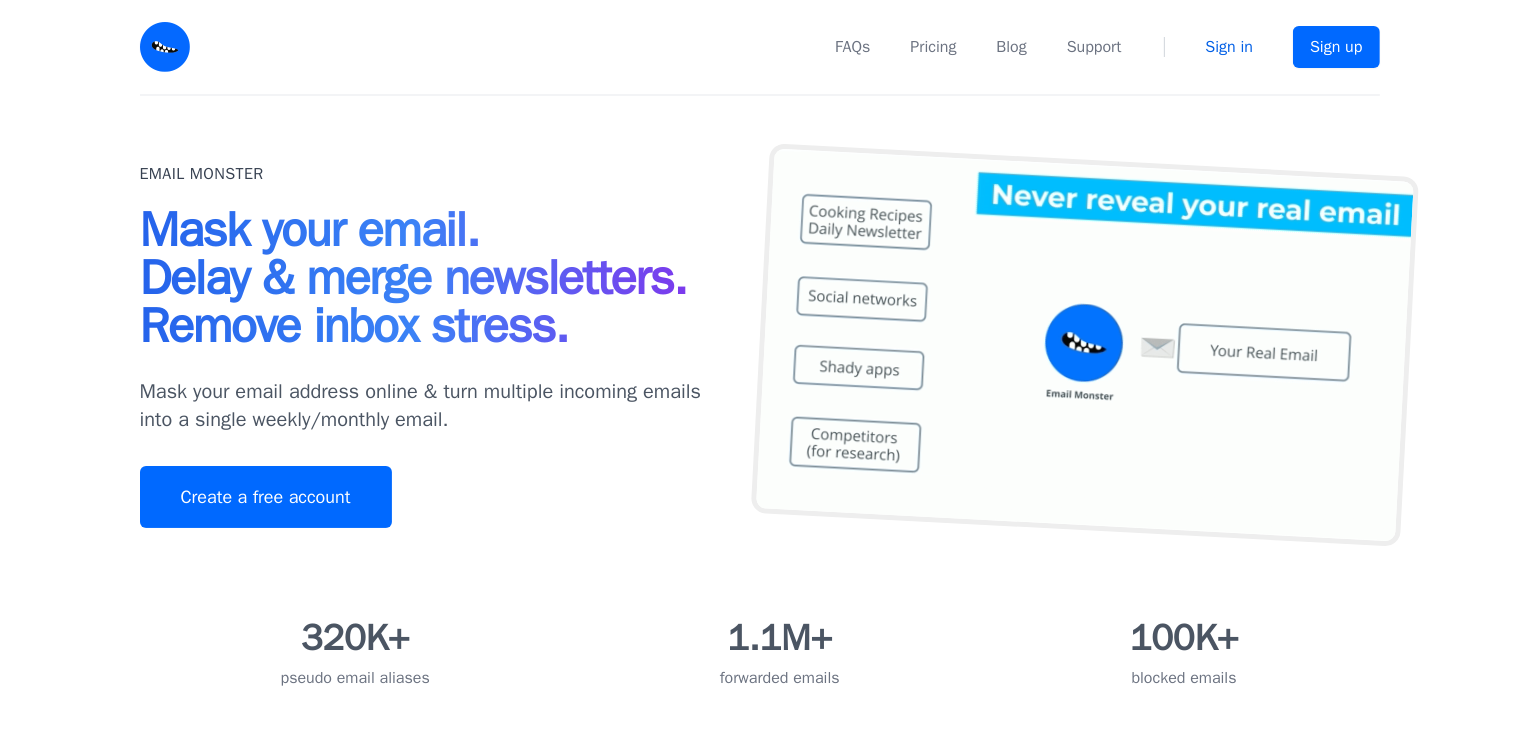 click on "Sign in" at bounding box center (1229, 47) 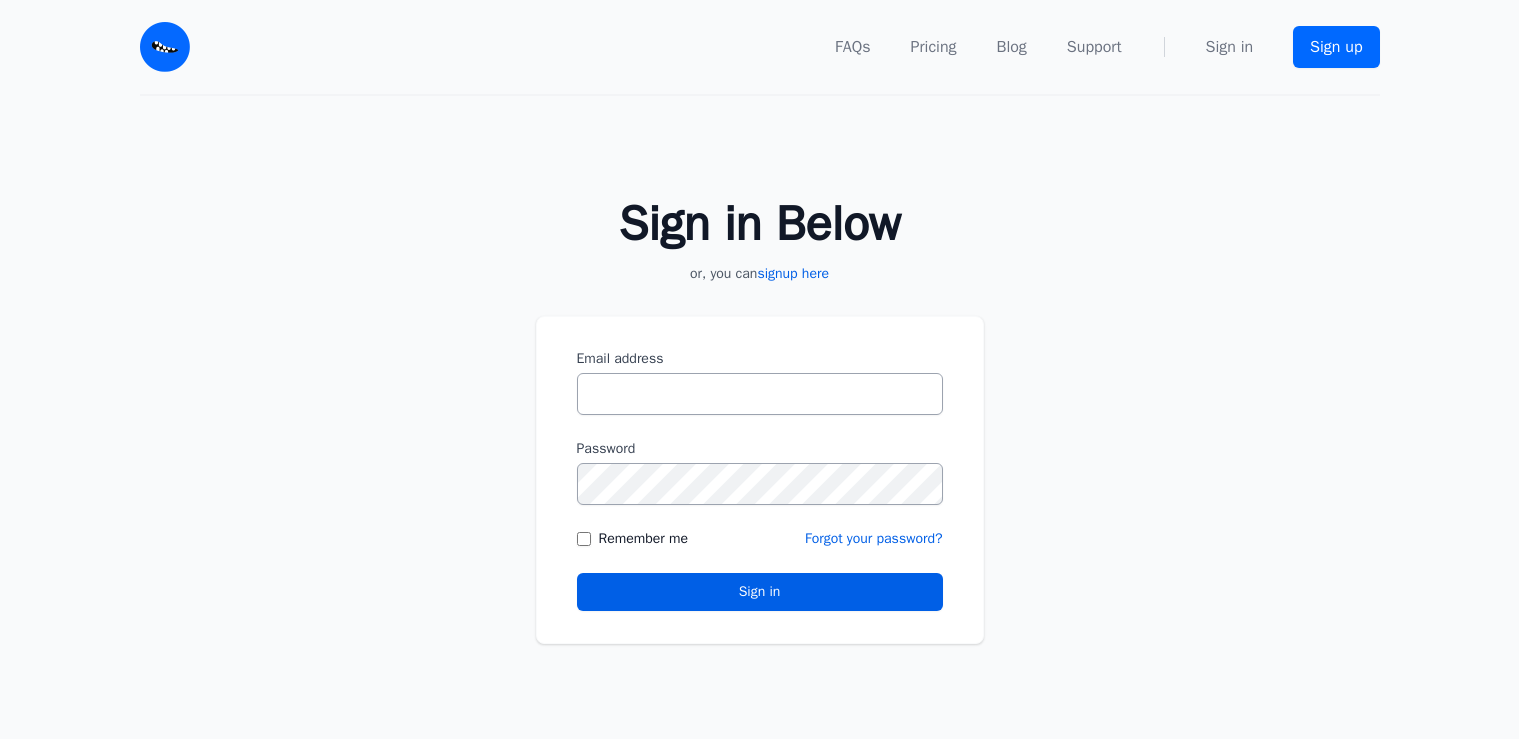 scroll, scrollTop: 0, scrollLeft: 0, axis: both 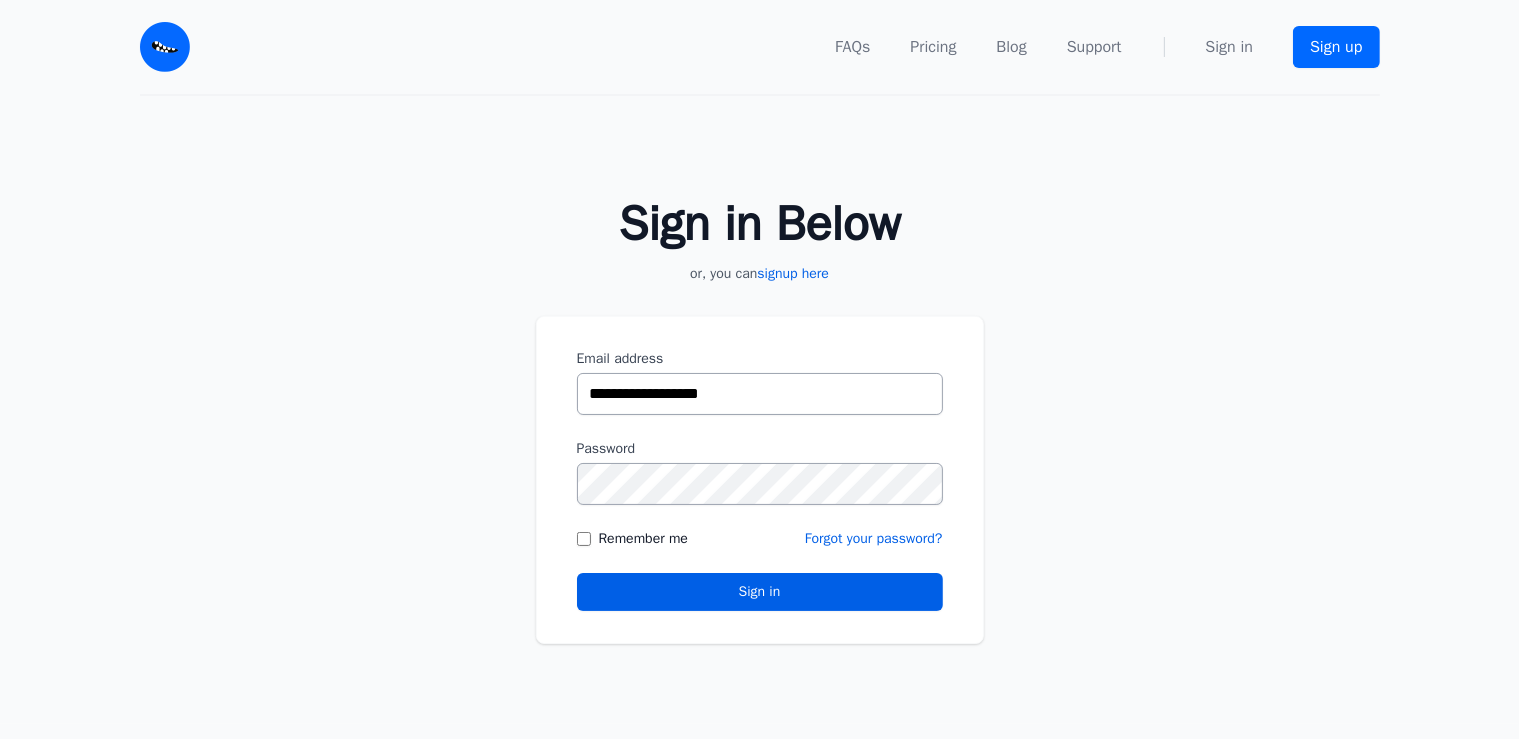 type on "**********" 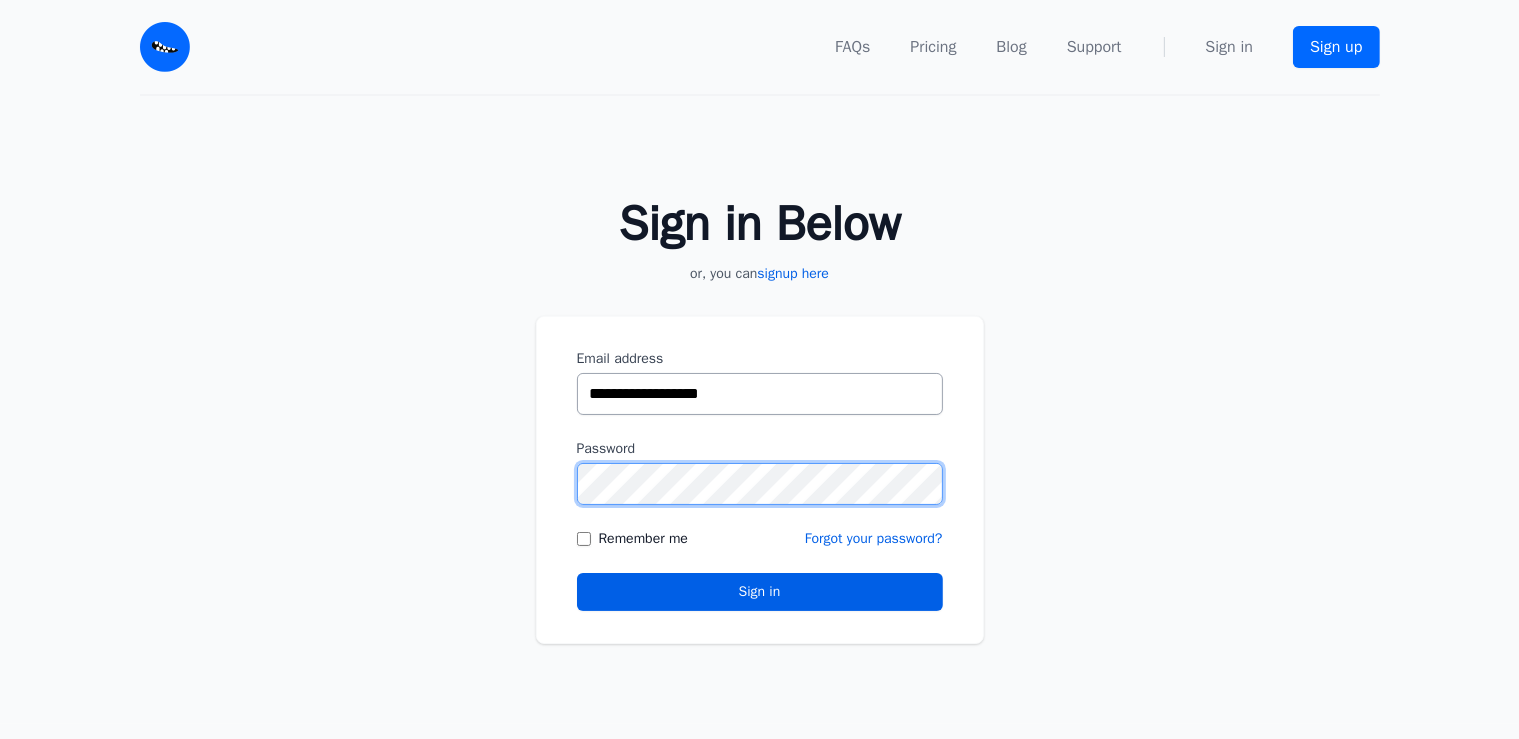 click on "Sign in" at bounding box center (760, 592) 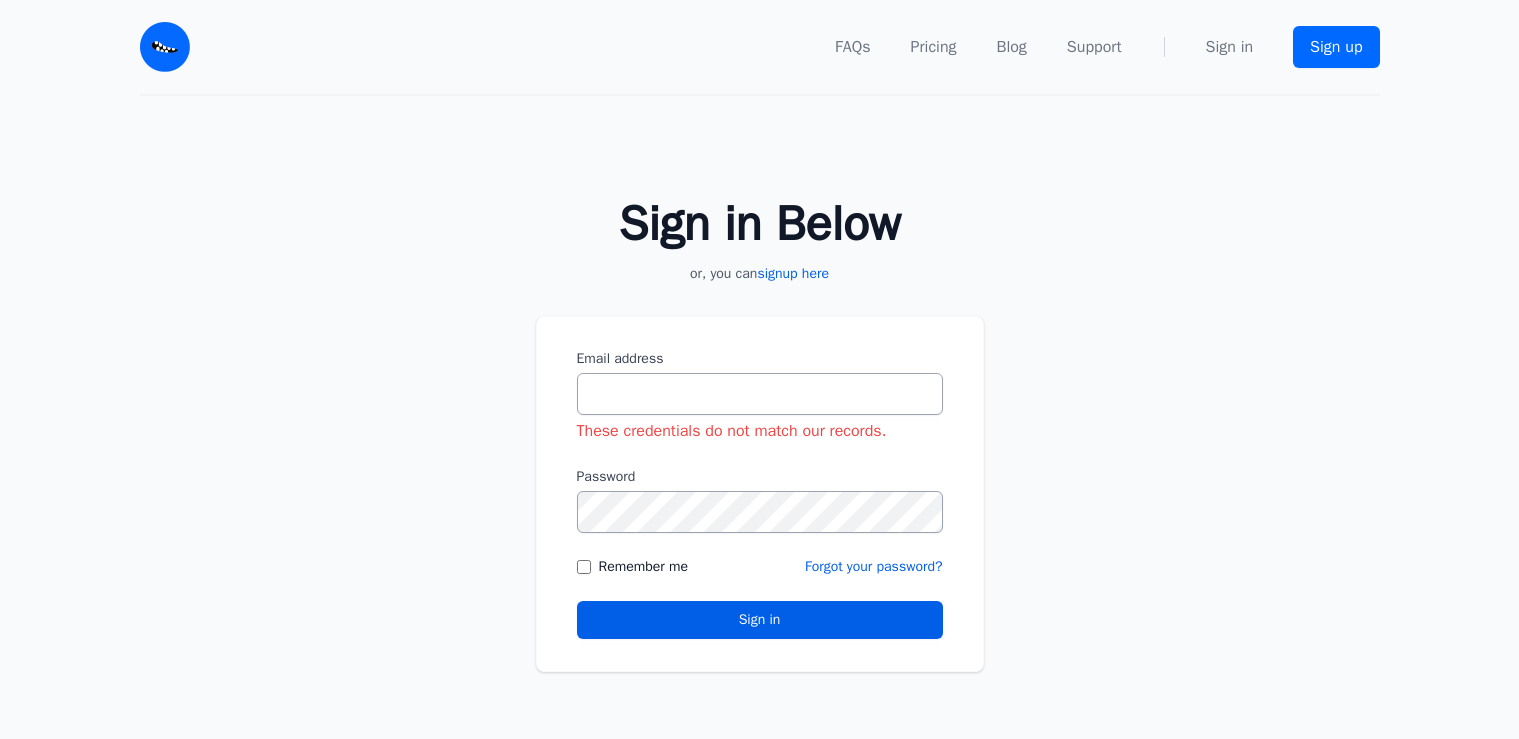 scroll, scrollTop: 0, scrollLeft: 0, axis: both 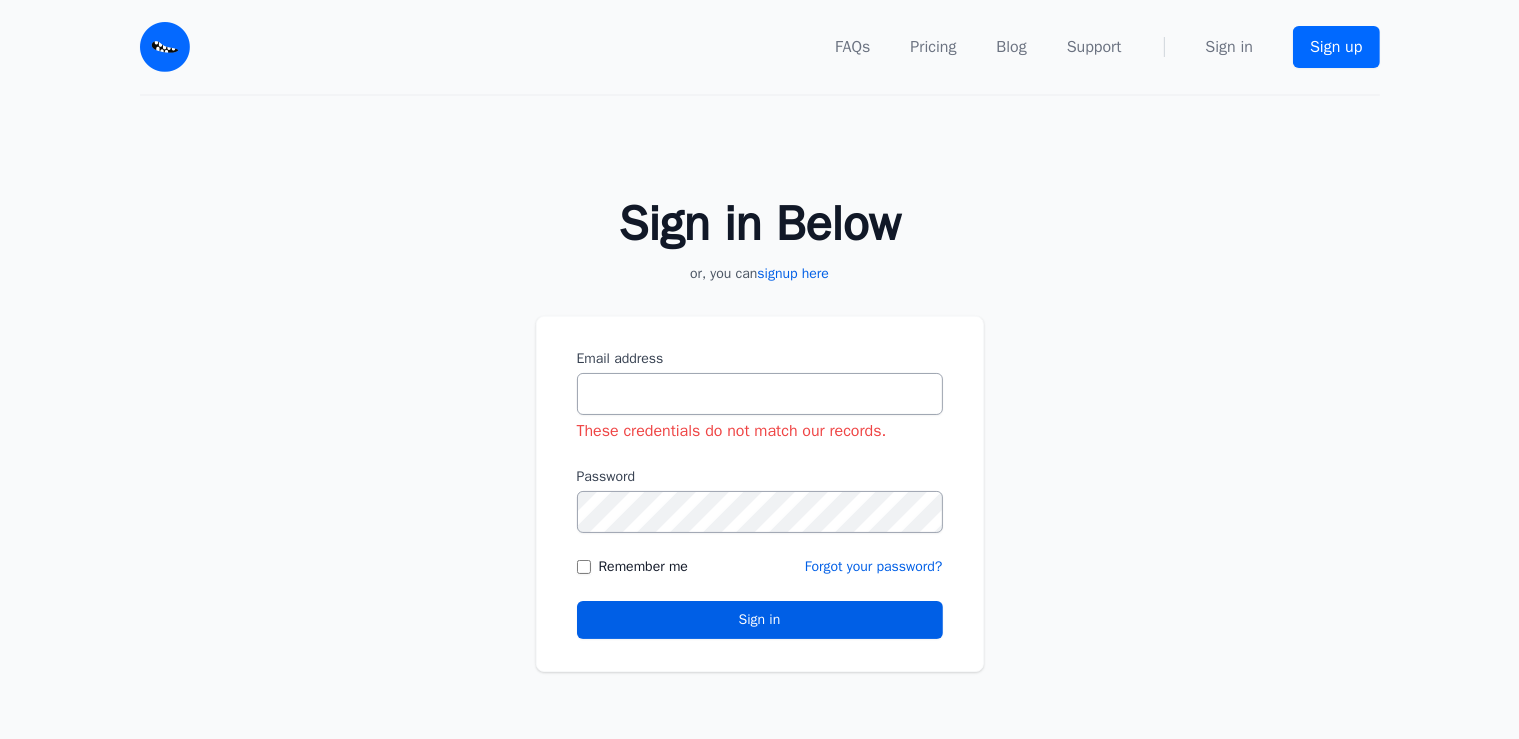 click on "Sign in Below
or, you can
signup here
Email address
These credentials do not match our records.
Password" at bounding box center [759, 424] 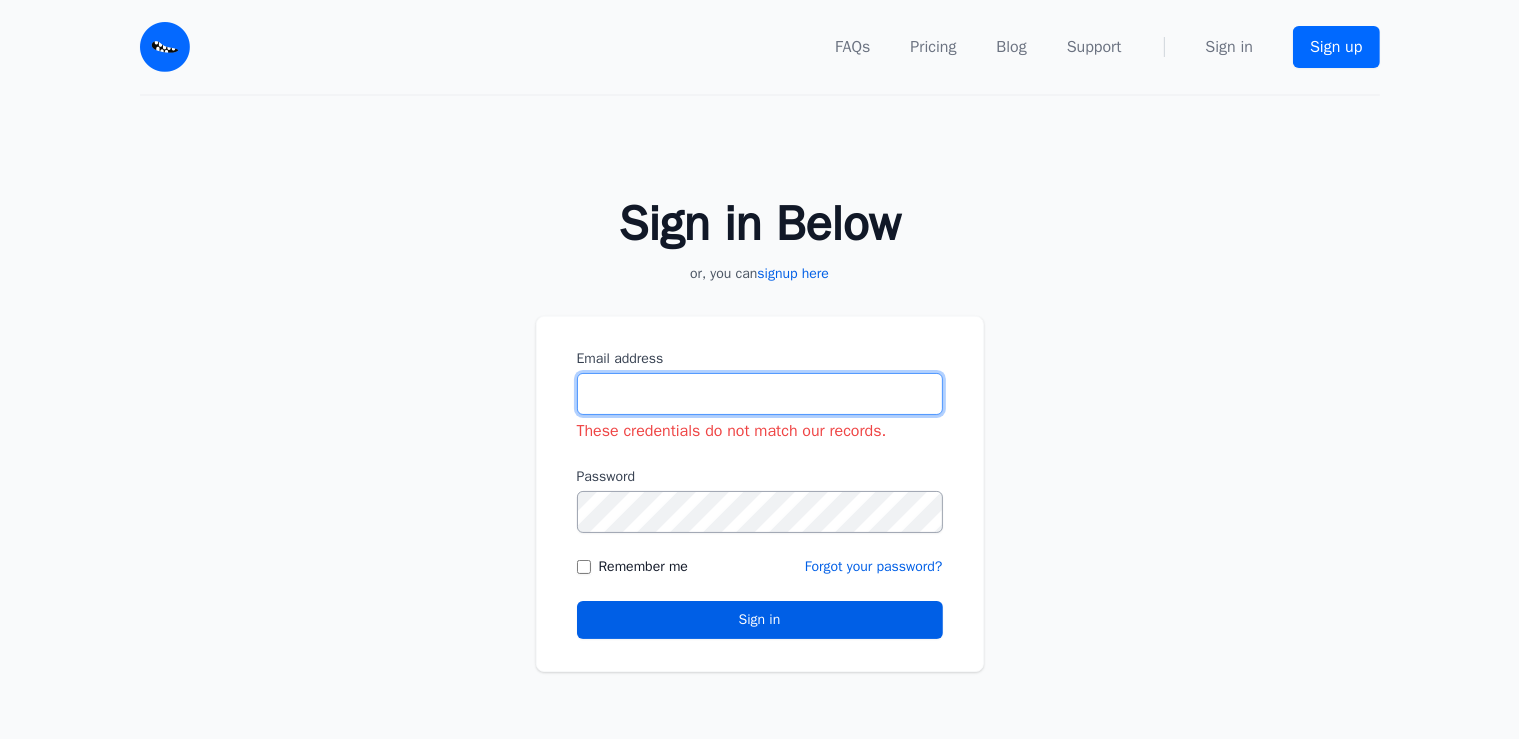 click on "Email address" at bounding box center (760, 394) 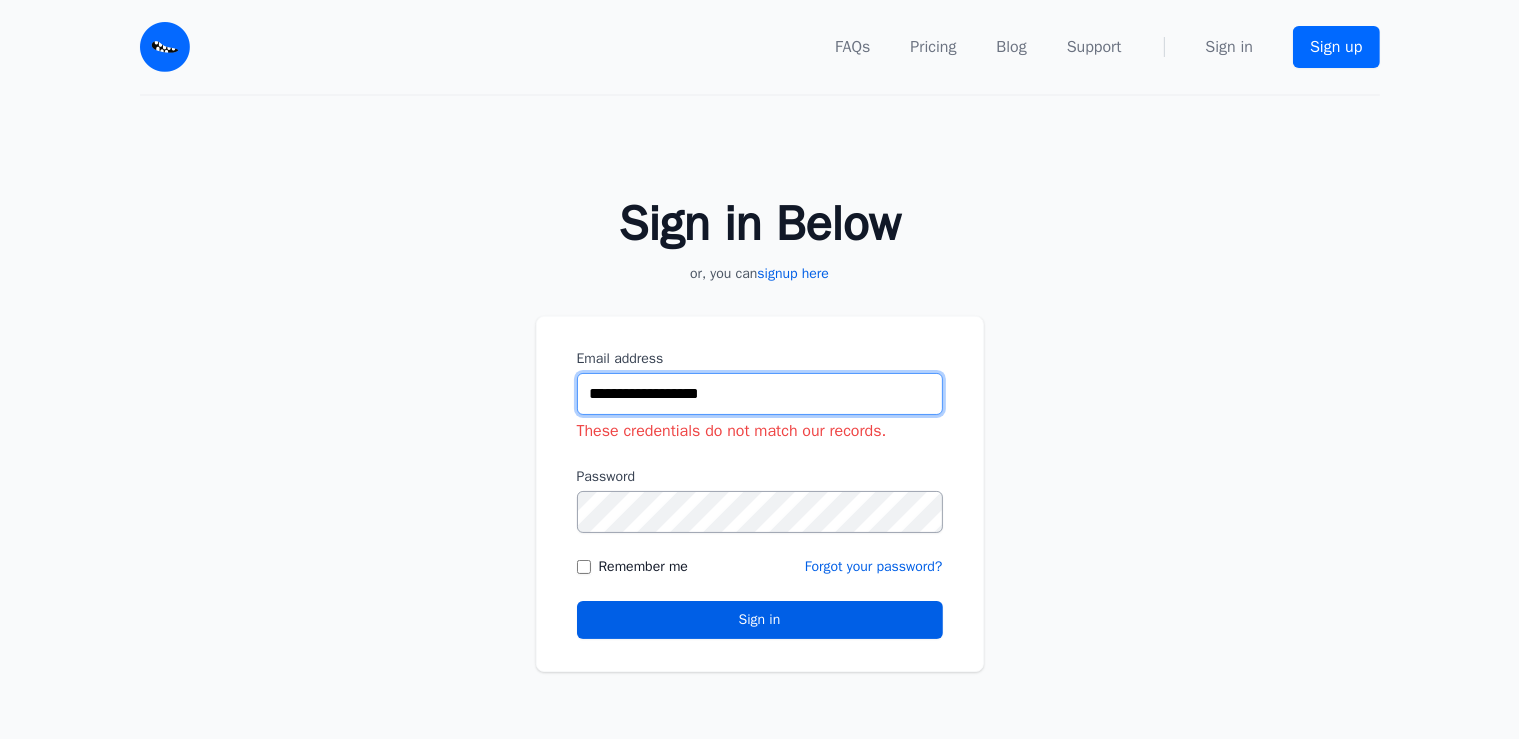type on "**********" 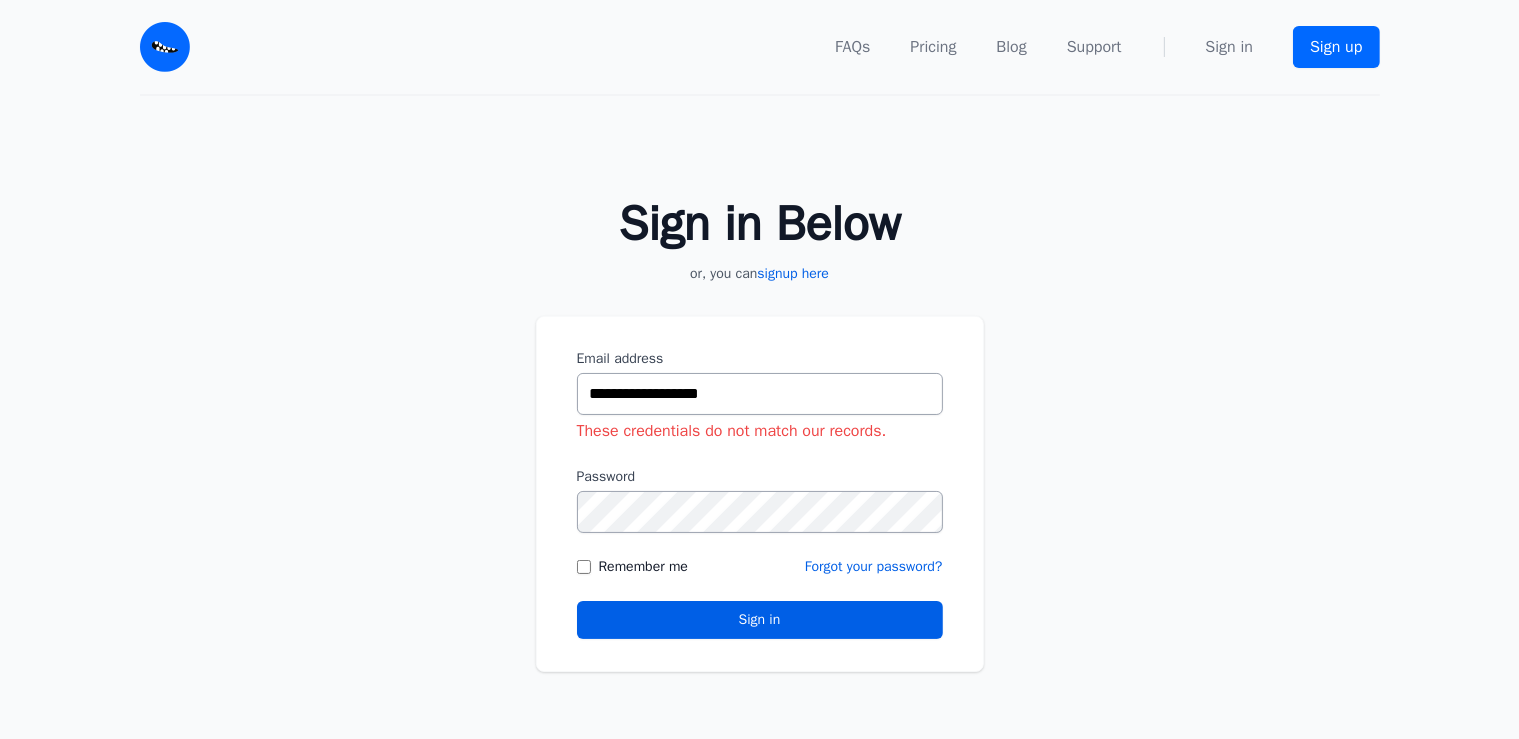 click on "Password" at bounding box center [760, 477] 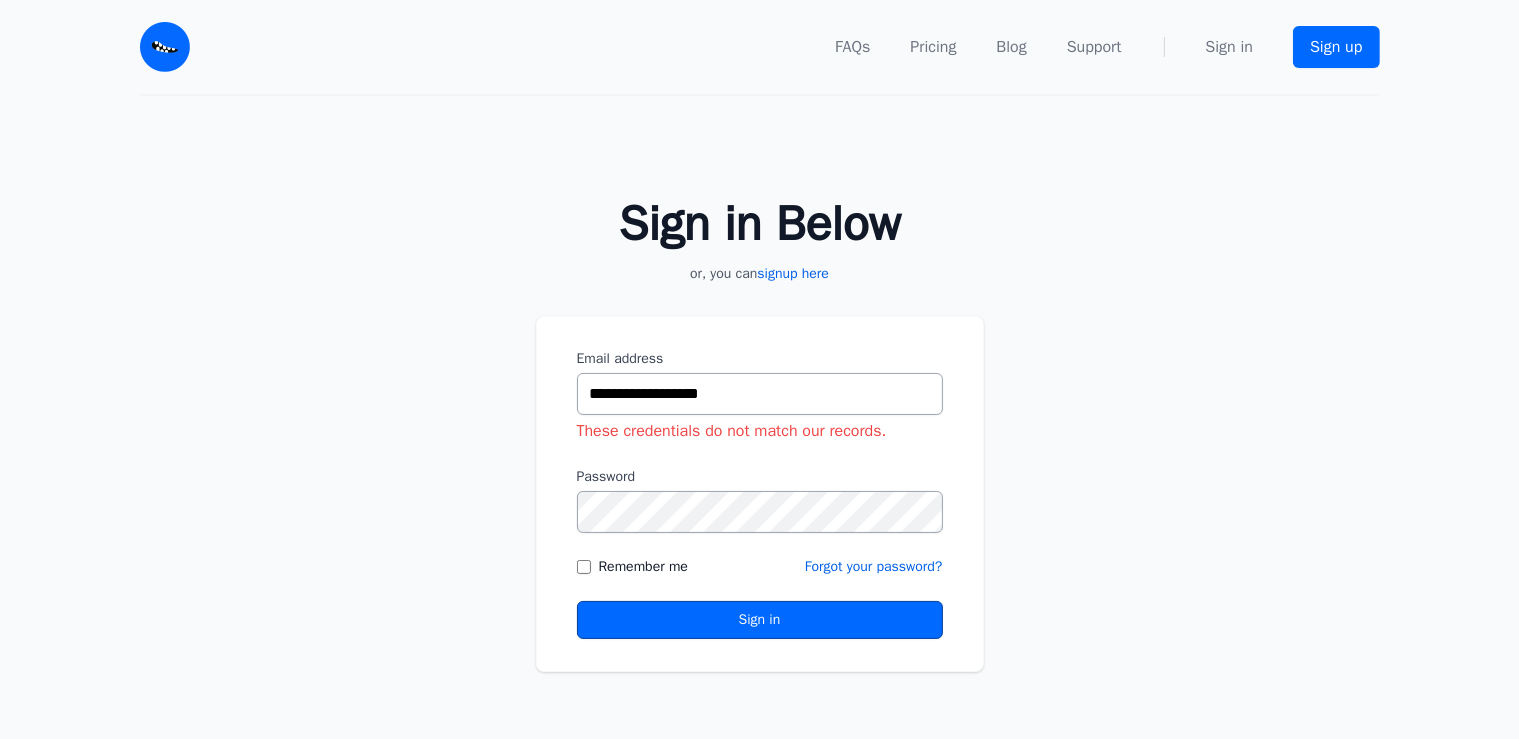 click on "Sign in" at bounding box center [760, 620] 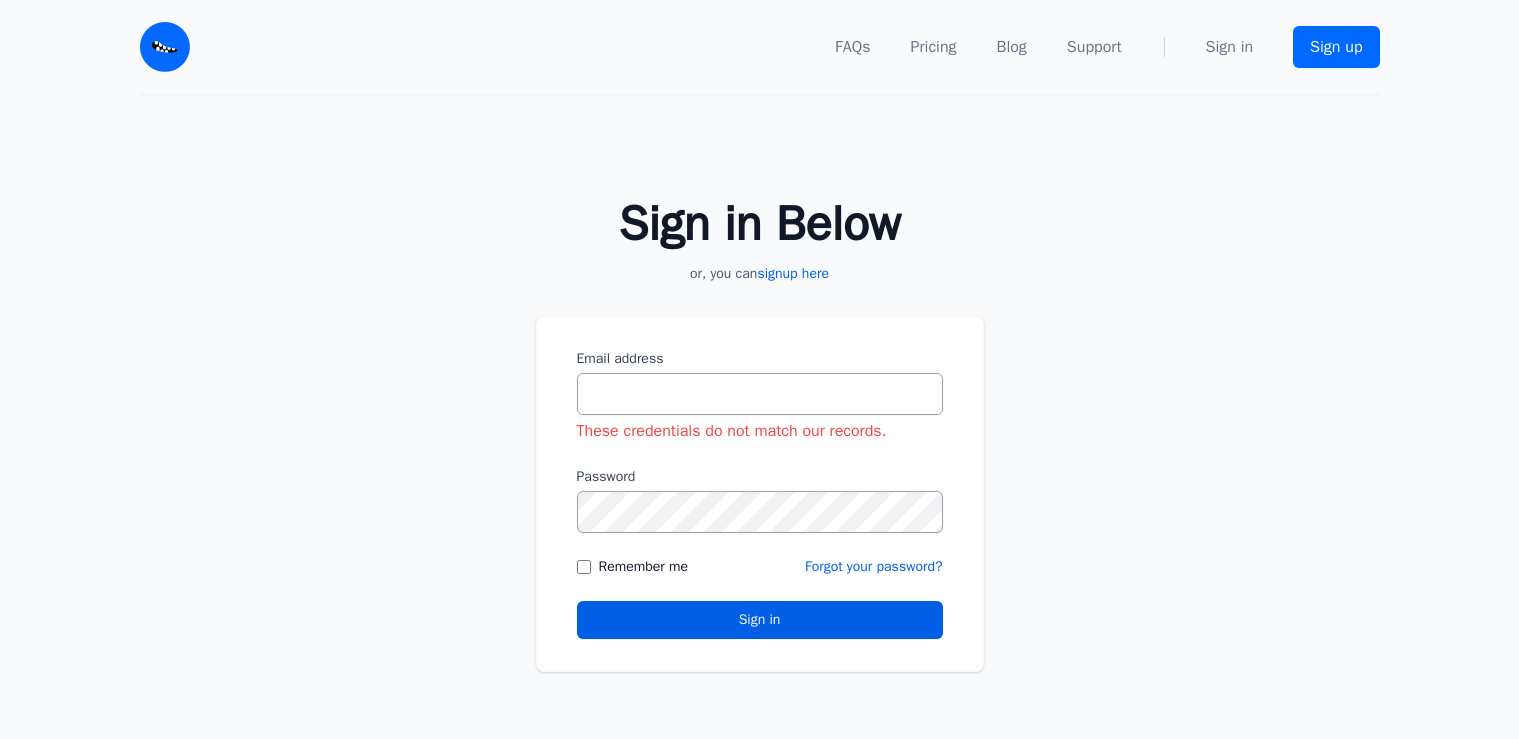 scroll, scrollTop: 0, scrollLeft: 0, axis: both 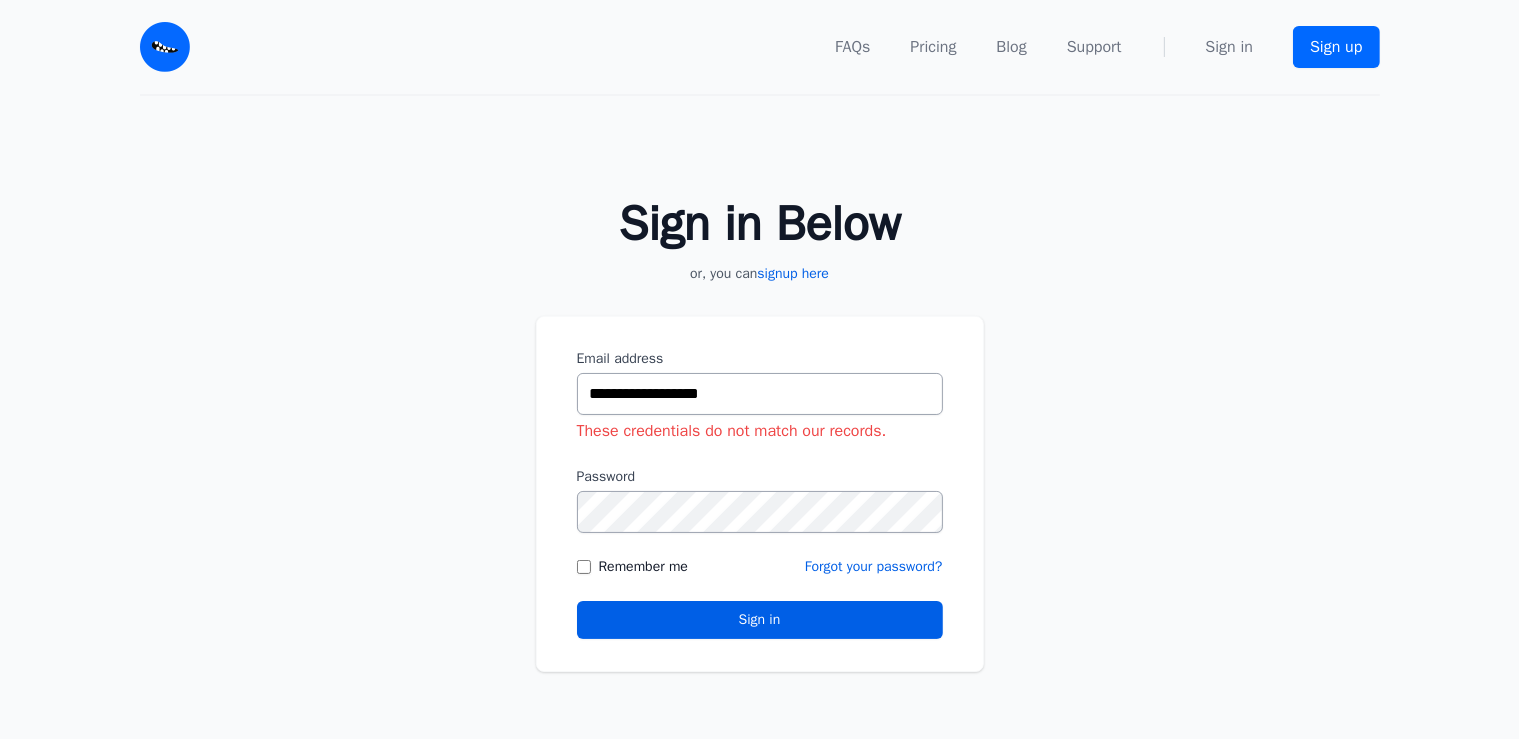 type on "**********" 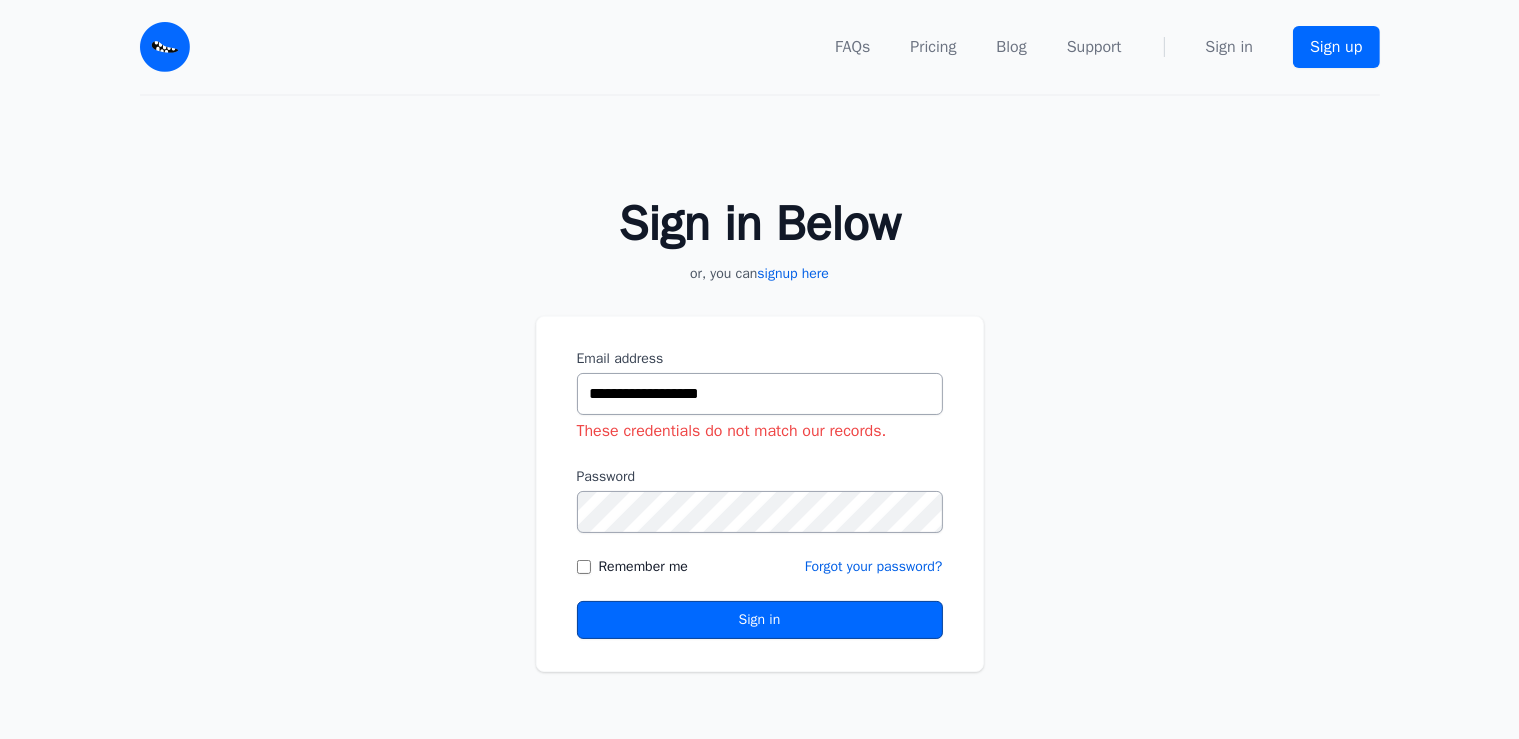 click on "Sign in" at bounding box center (760, 620) 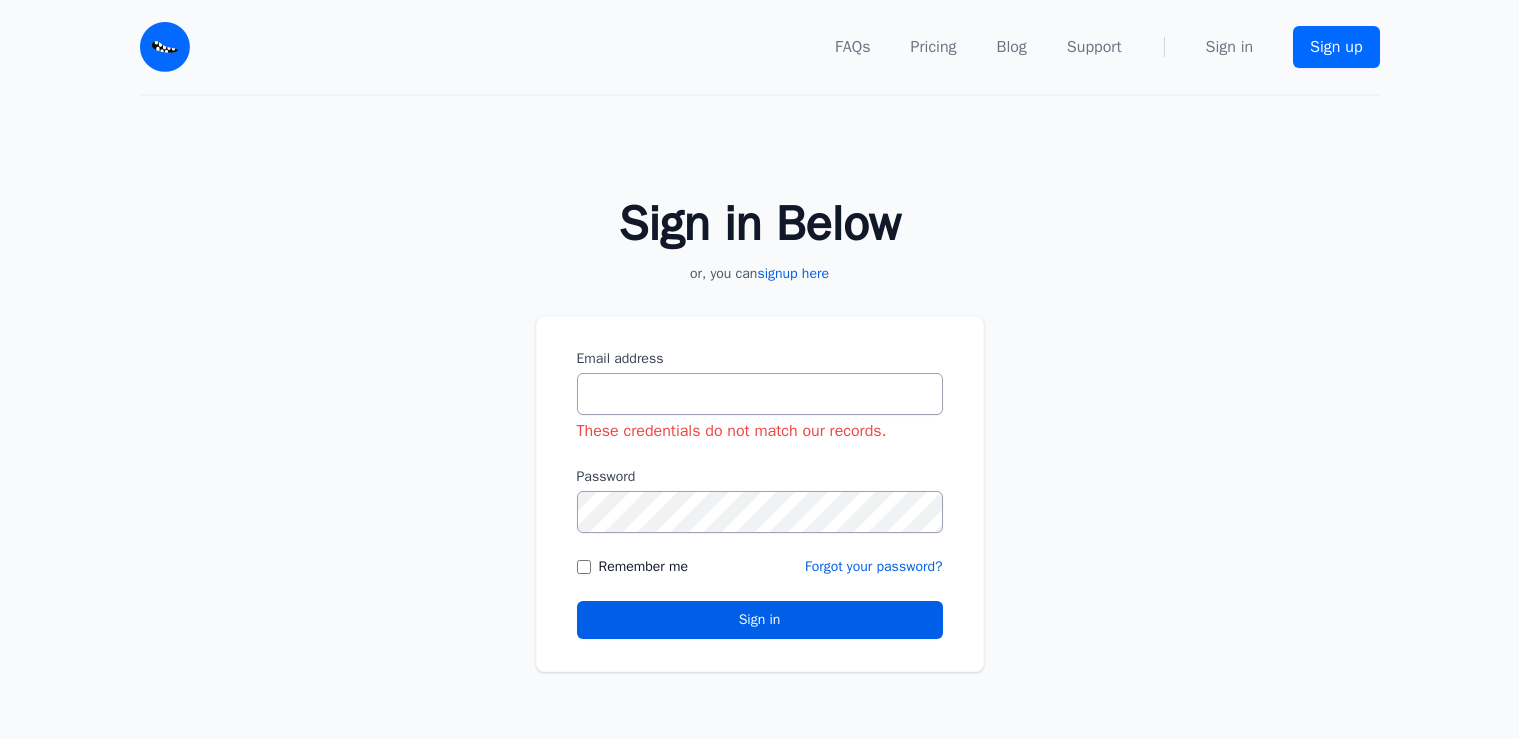 scroll, scrollTop: 0, scrollLeft: 0, axis: both 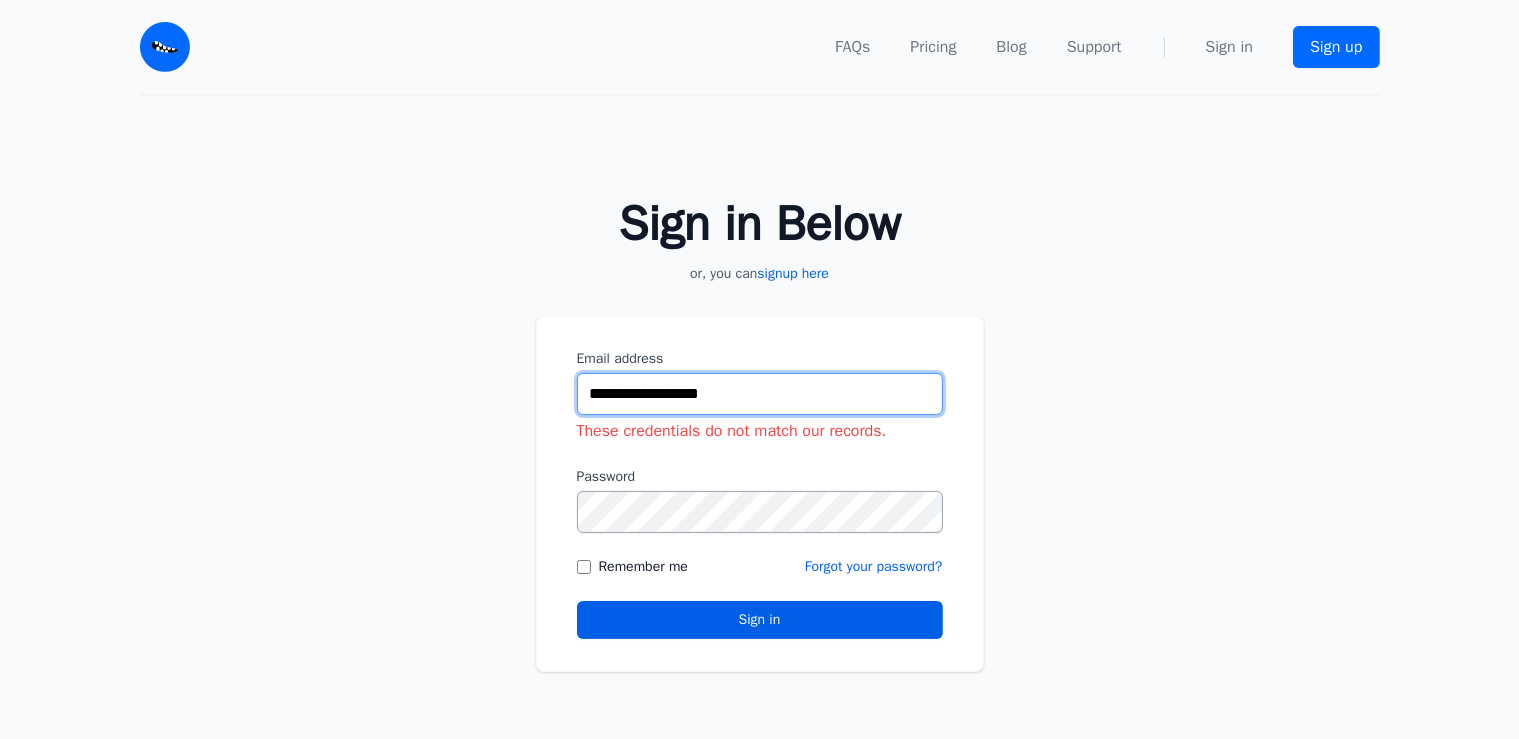 type on "**********" 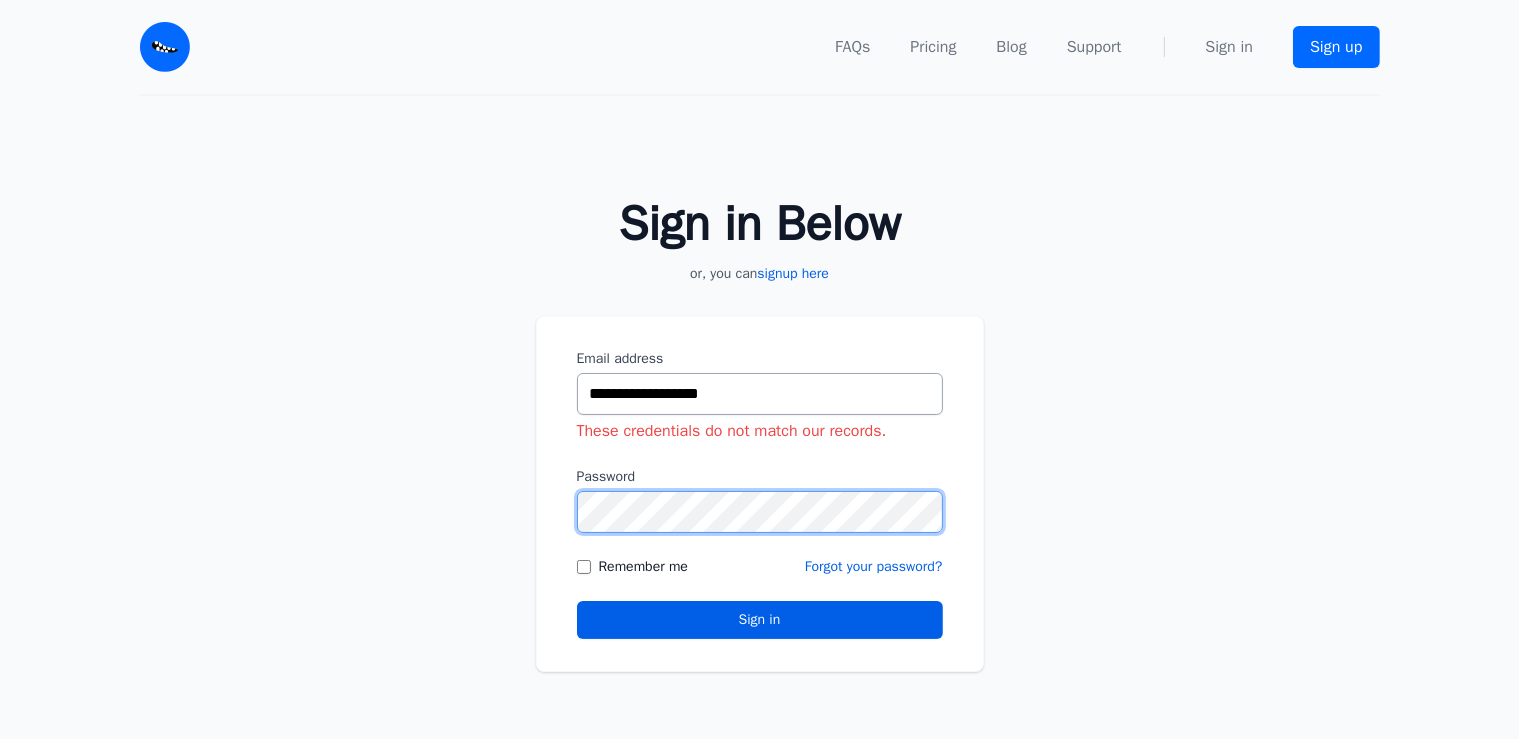 click on "Sign in" at bounding box center (760, 620) 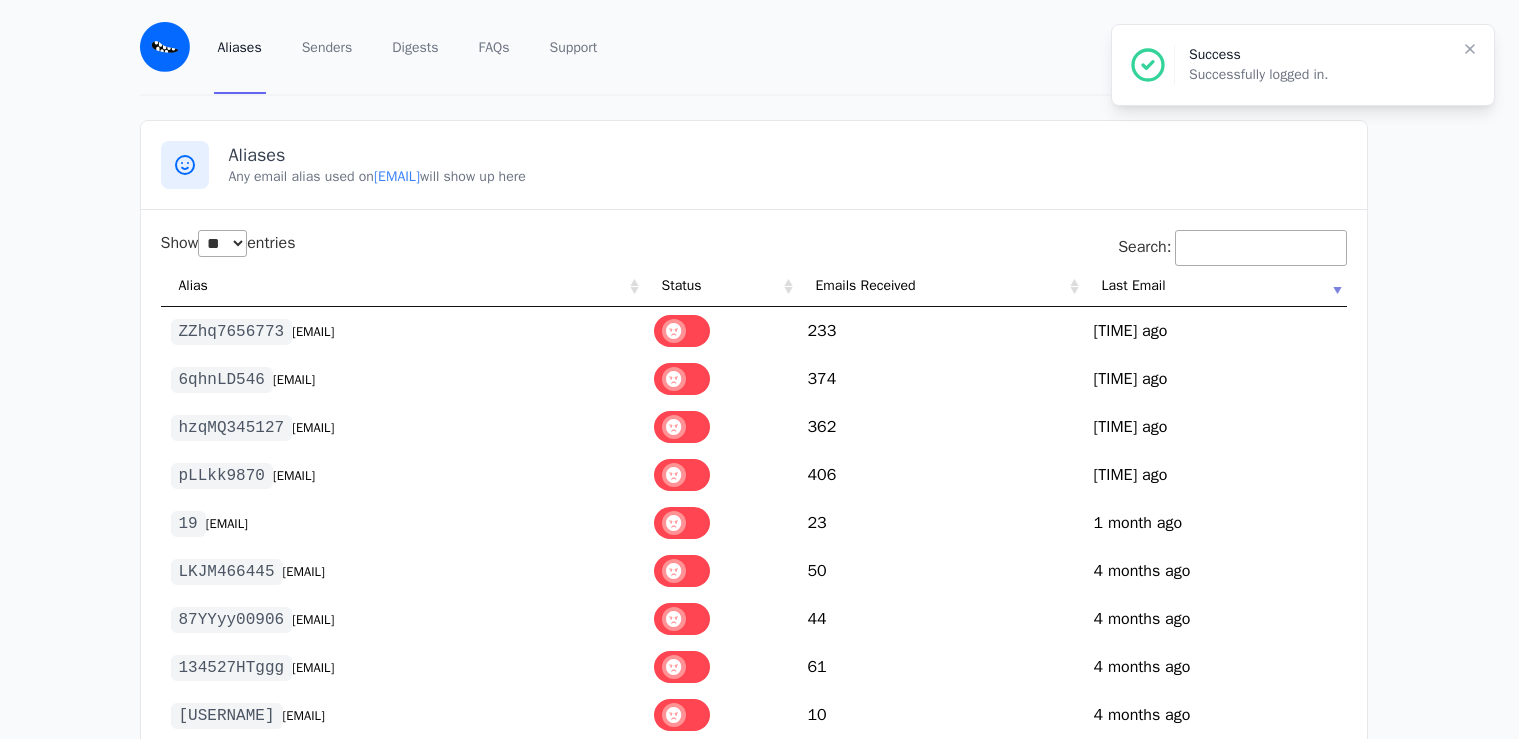 select on "**" 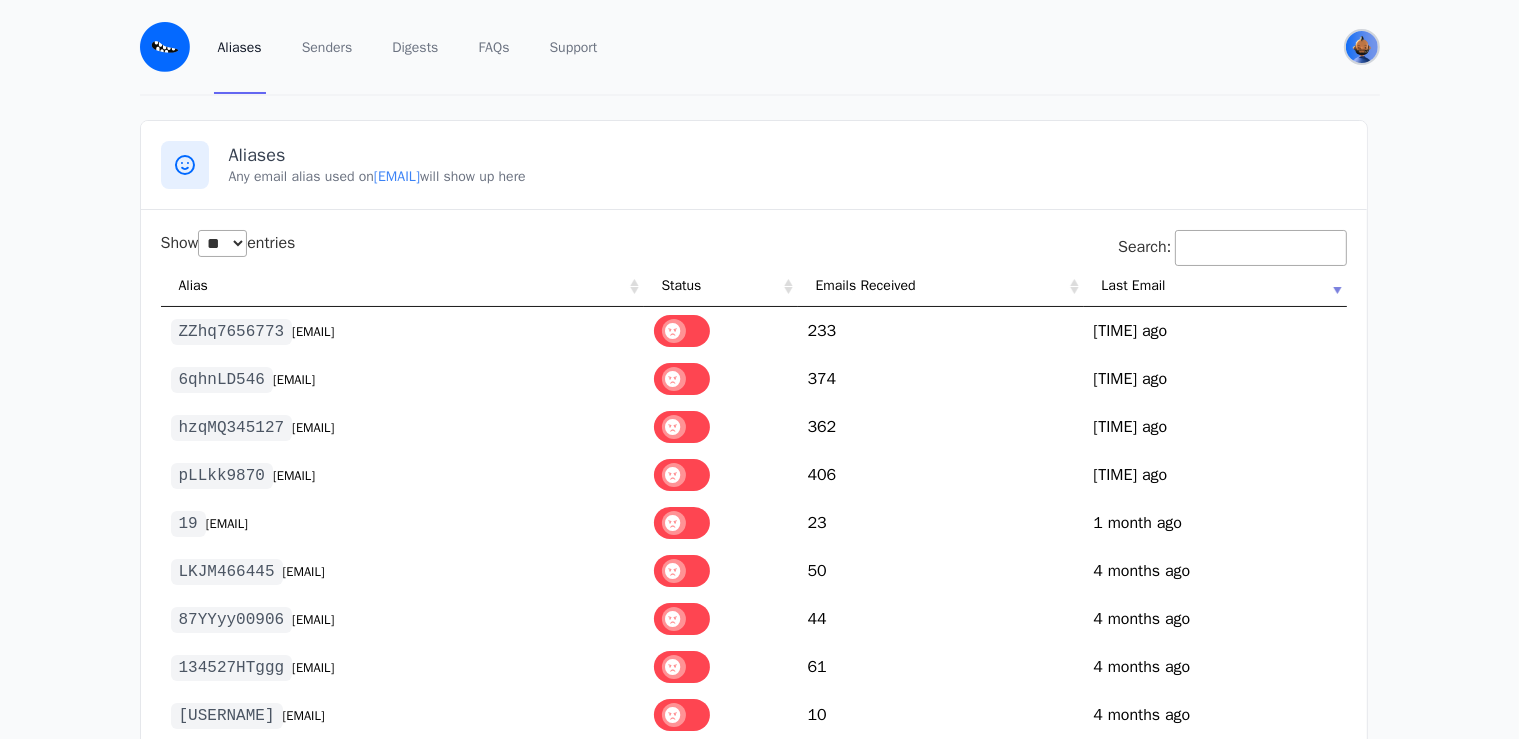 click at bounding box center (1362, 47) 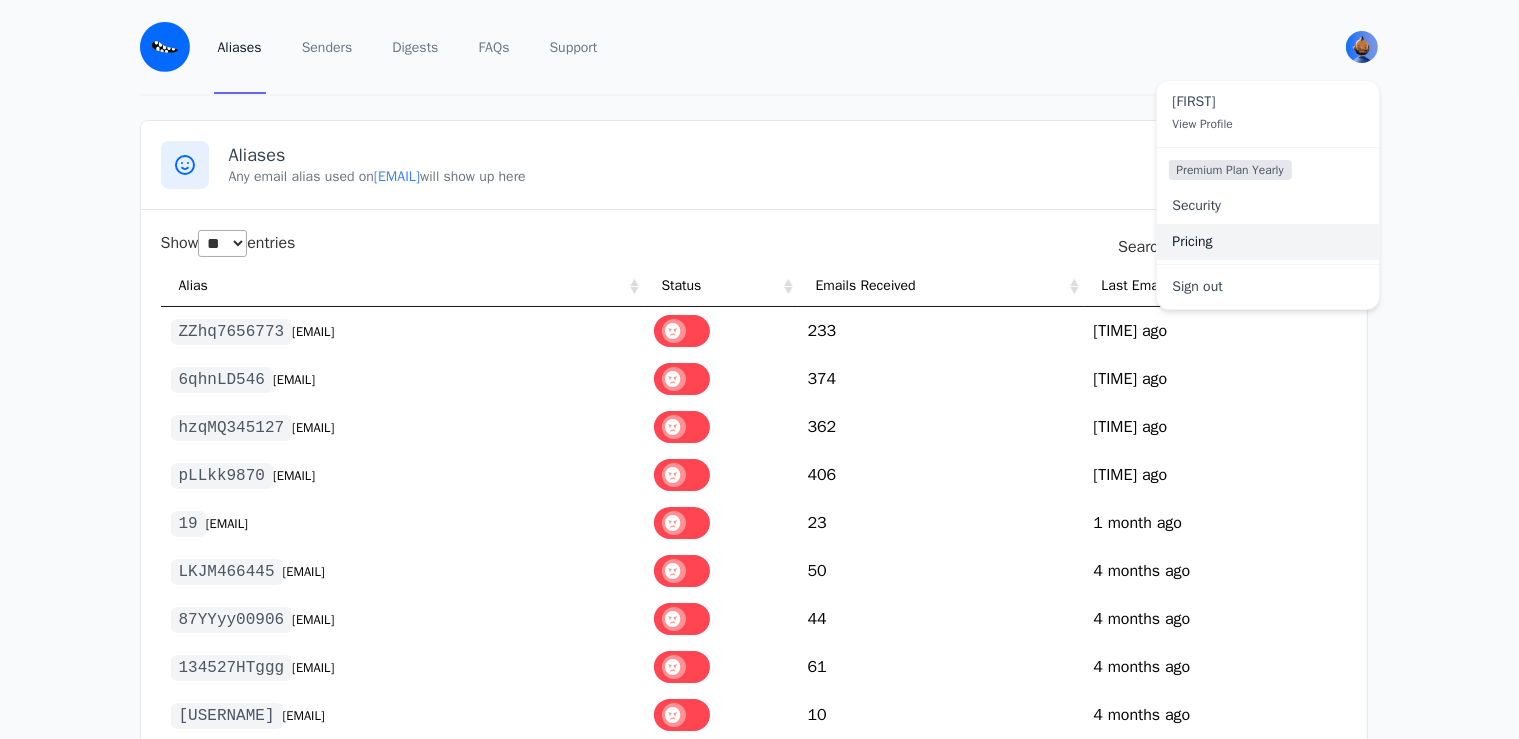 click on "Pricing" at bounding box center [1268, 242] 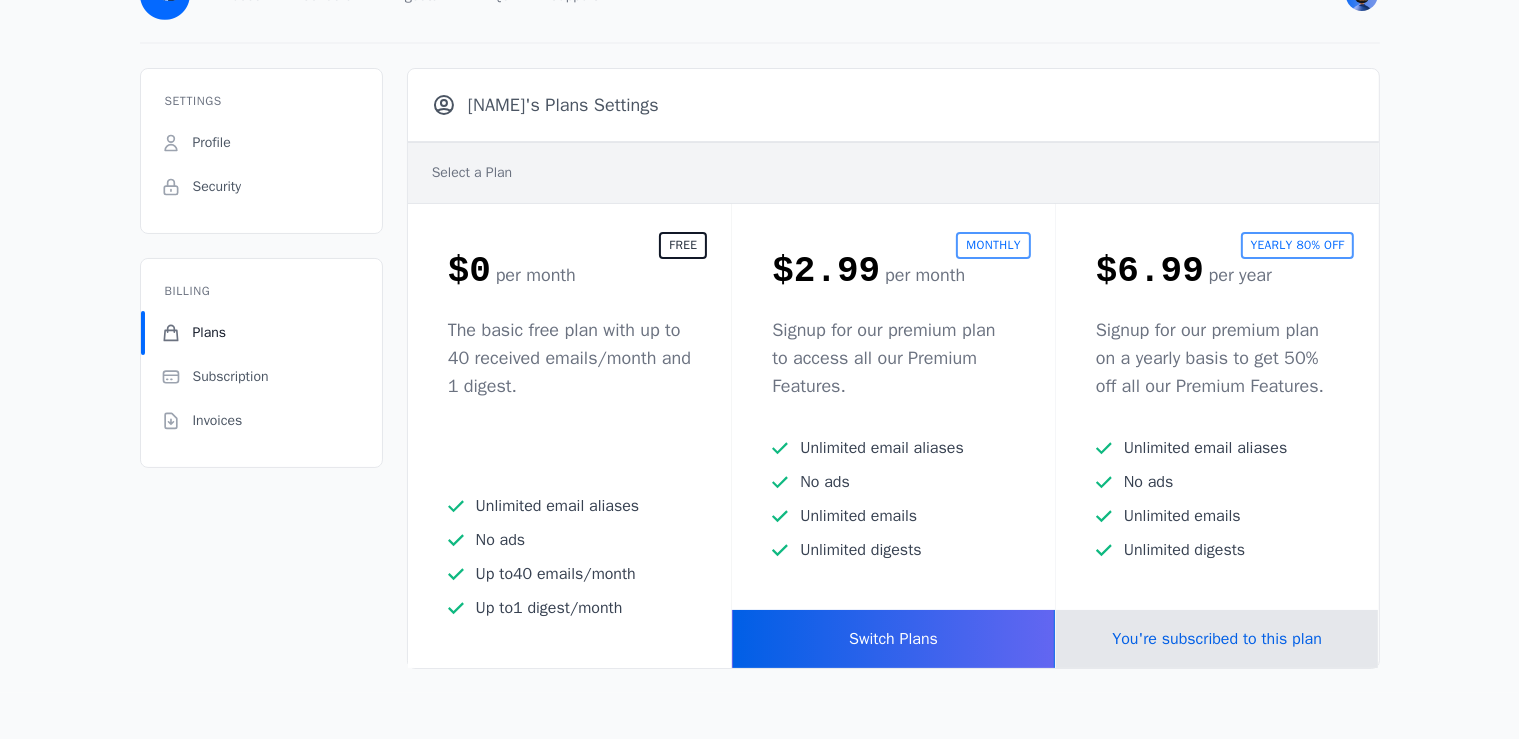 scroll, scrollTop: 0, scrollLeft: 0, axis: both 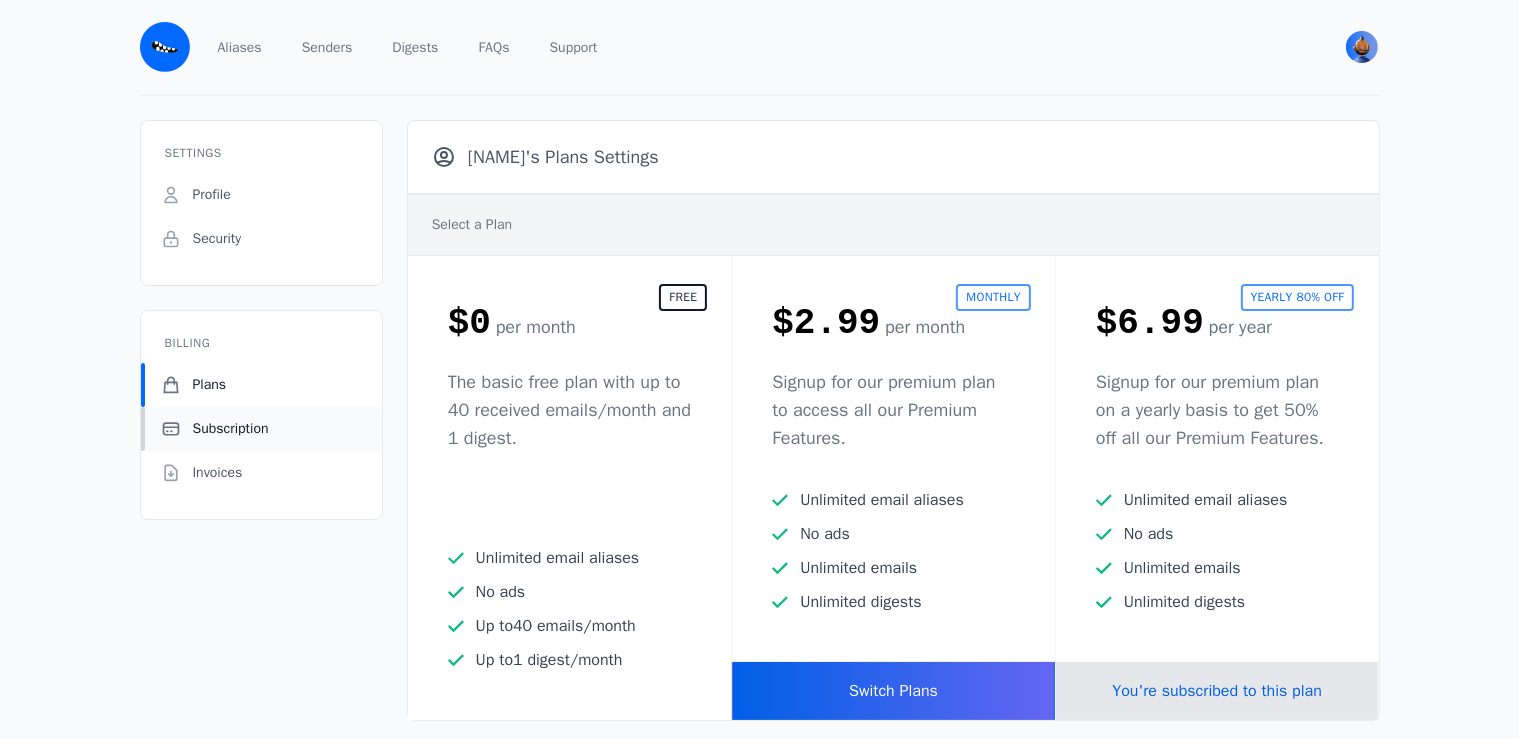 click on "Subscription" at bounding box center [231, 429] 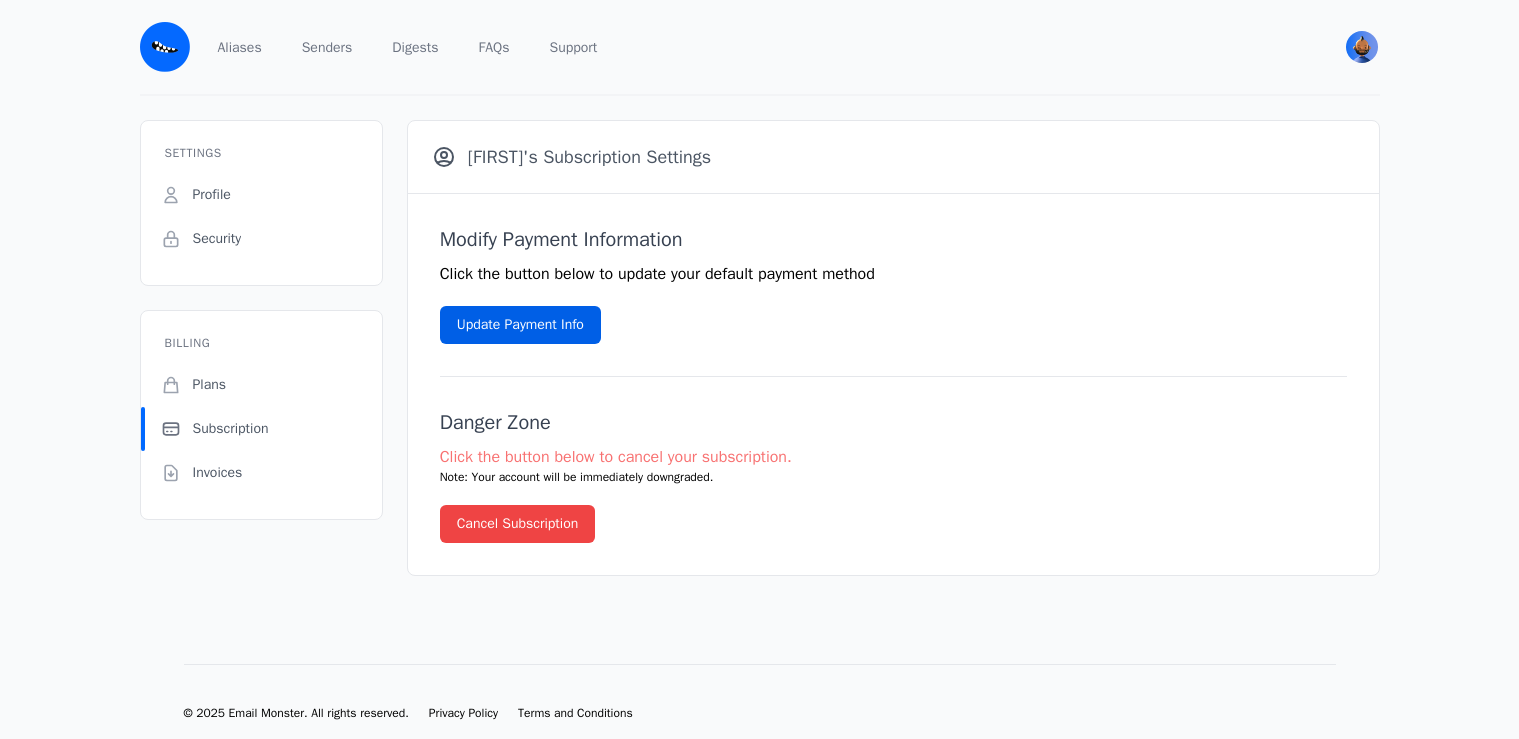 scroll, scrollTop: 0, scrollLeft: 0, axis: both 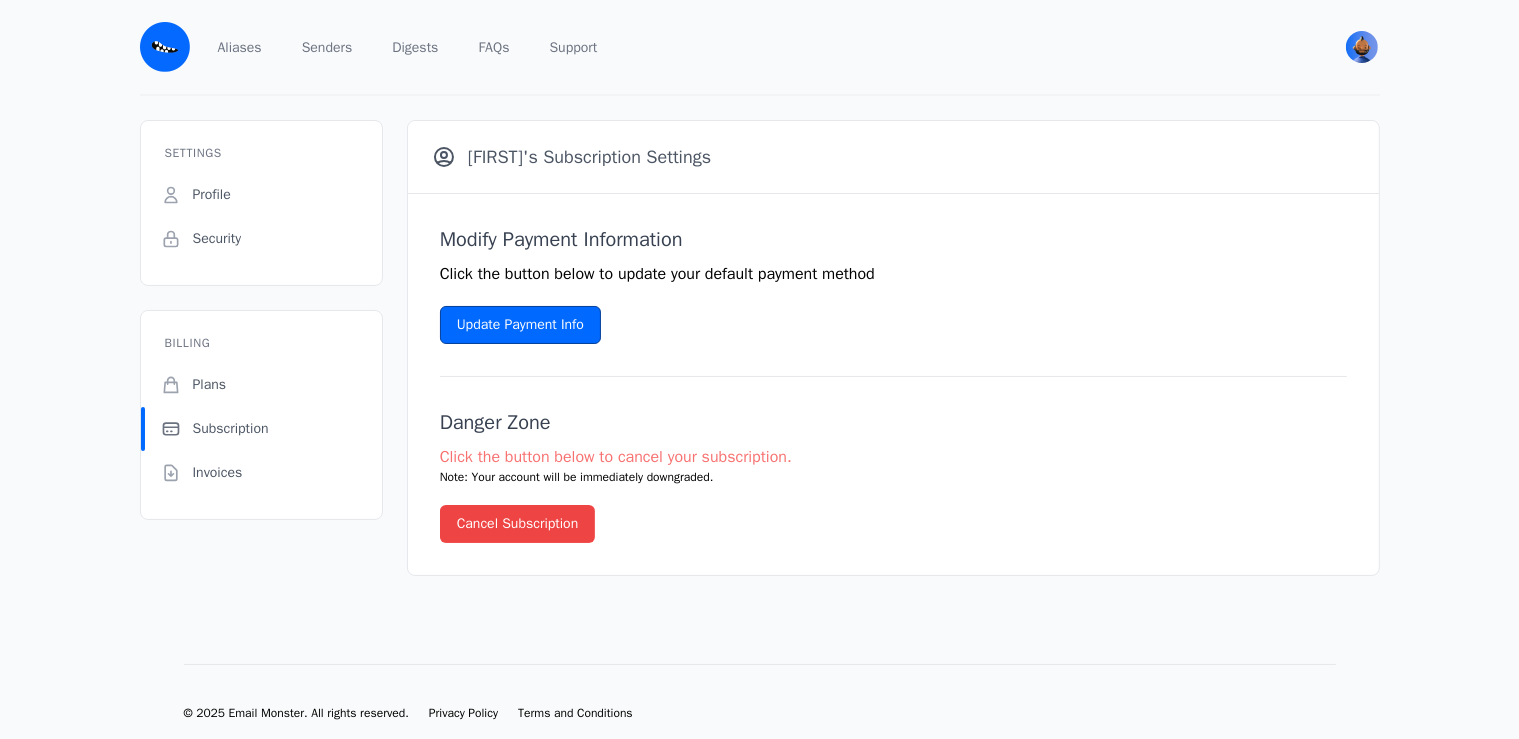 click on "Update Payment Info" at bounding box center [520, 325] 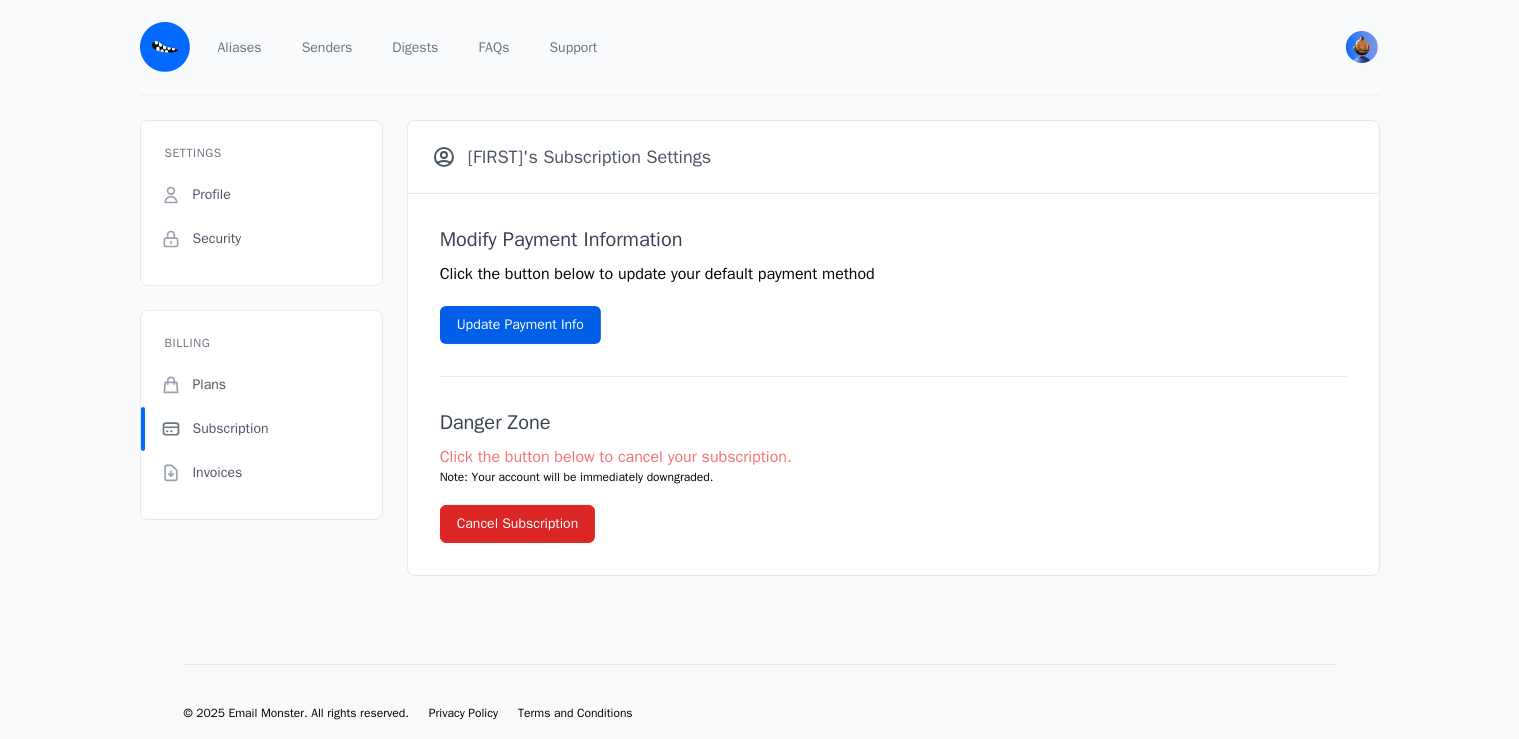 click on "Cancel Subscription" at bounding box center [518, 524] 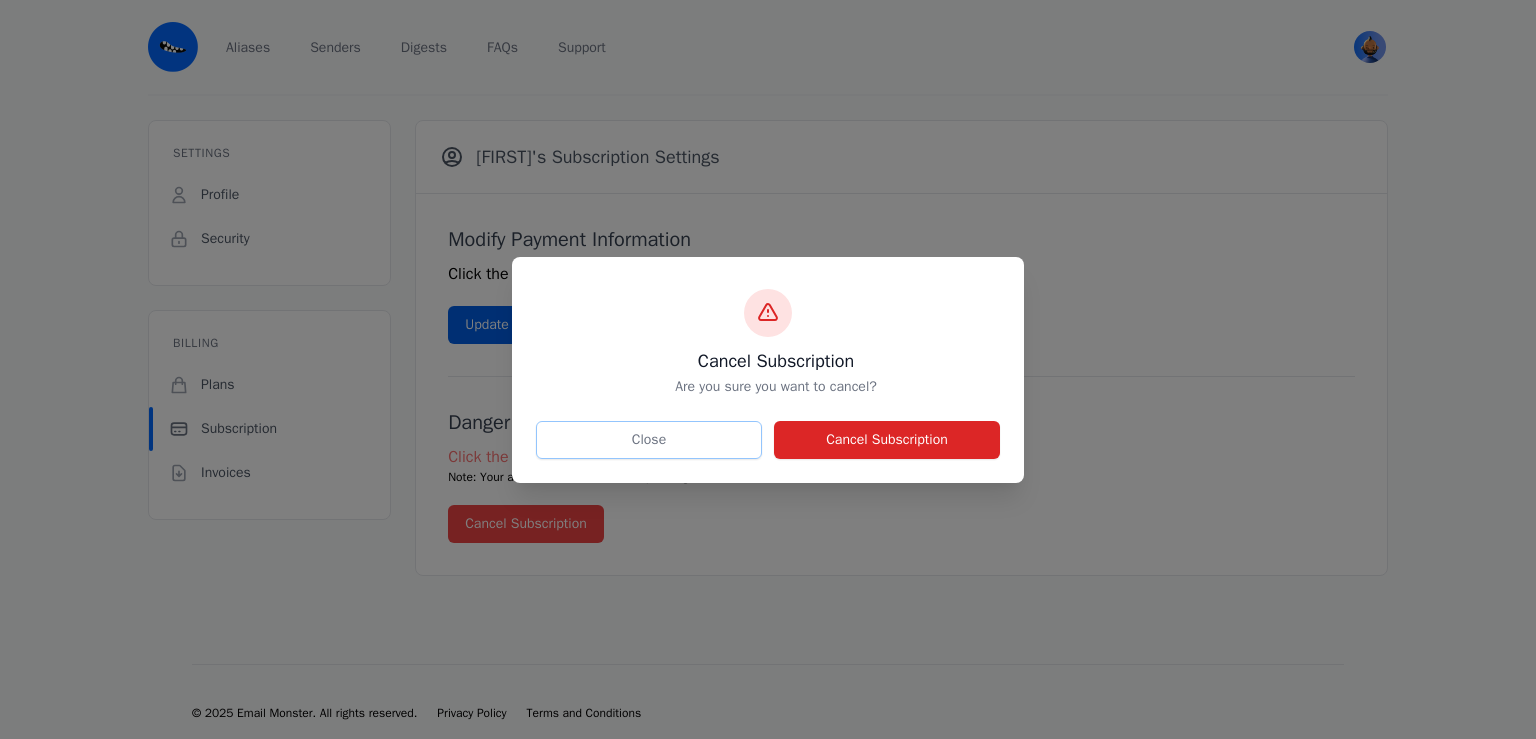click on "Close" at bounding box center (649, 440) 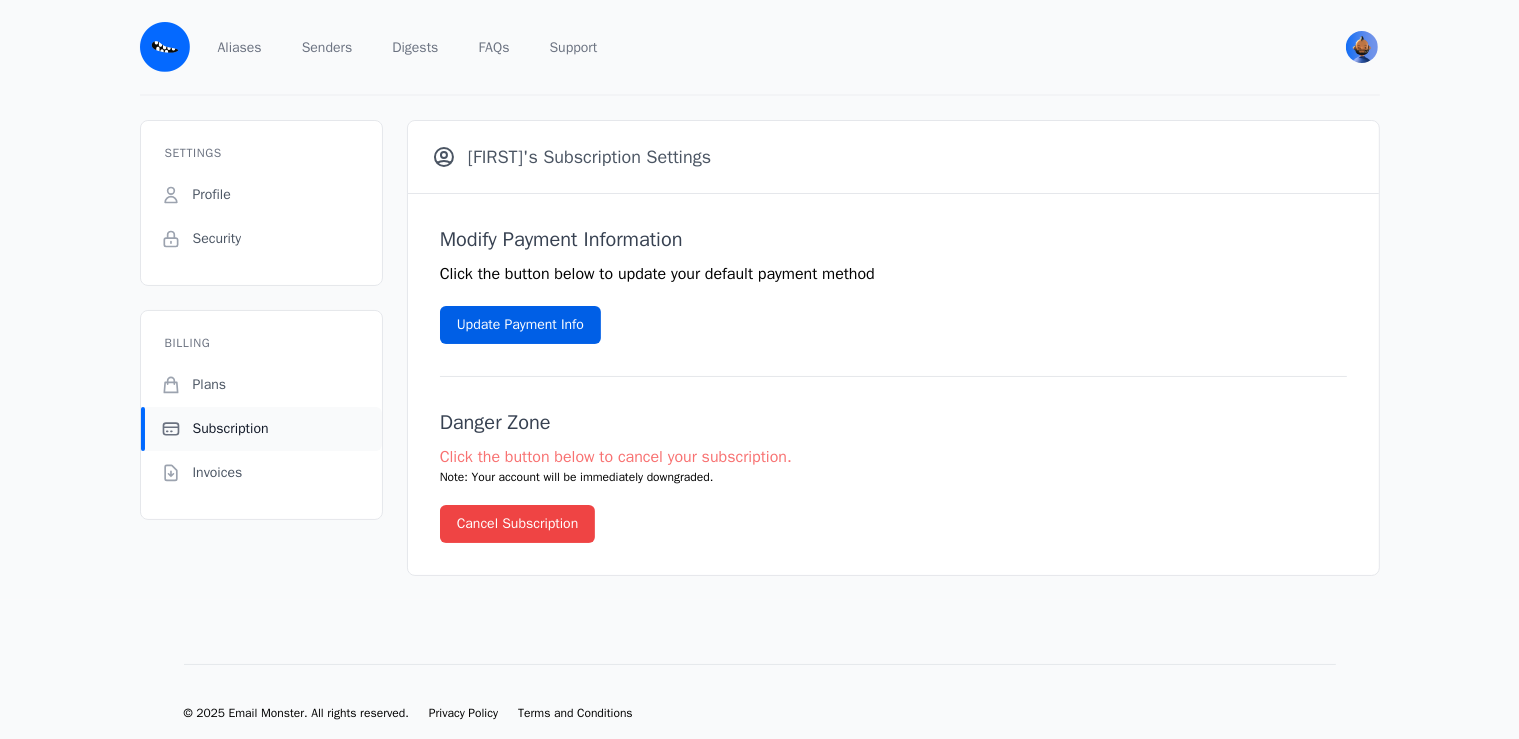 click on "Subscription" at bounding box center [231, 429] 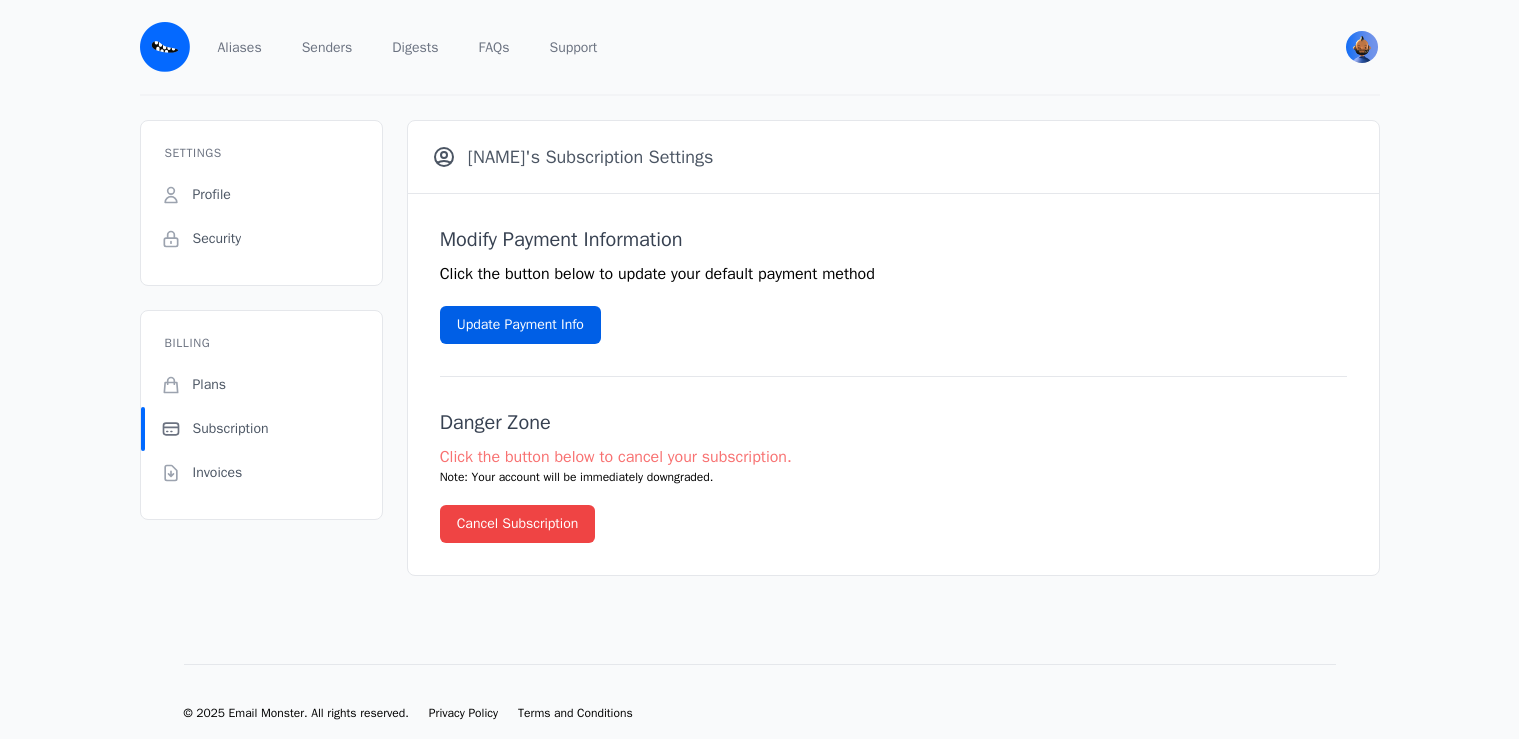 scroll, scrollTop: 0, scrollLeft: 0, axis: both 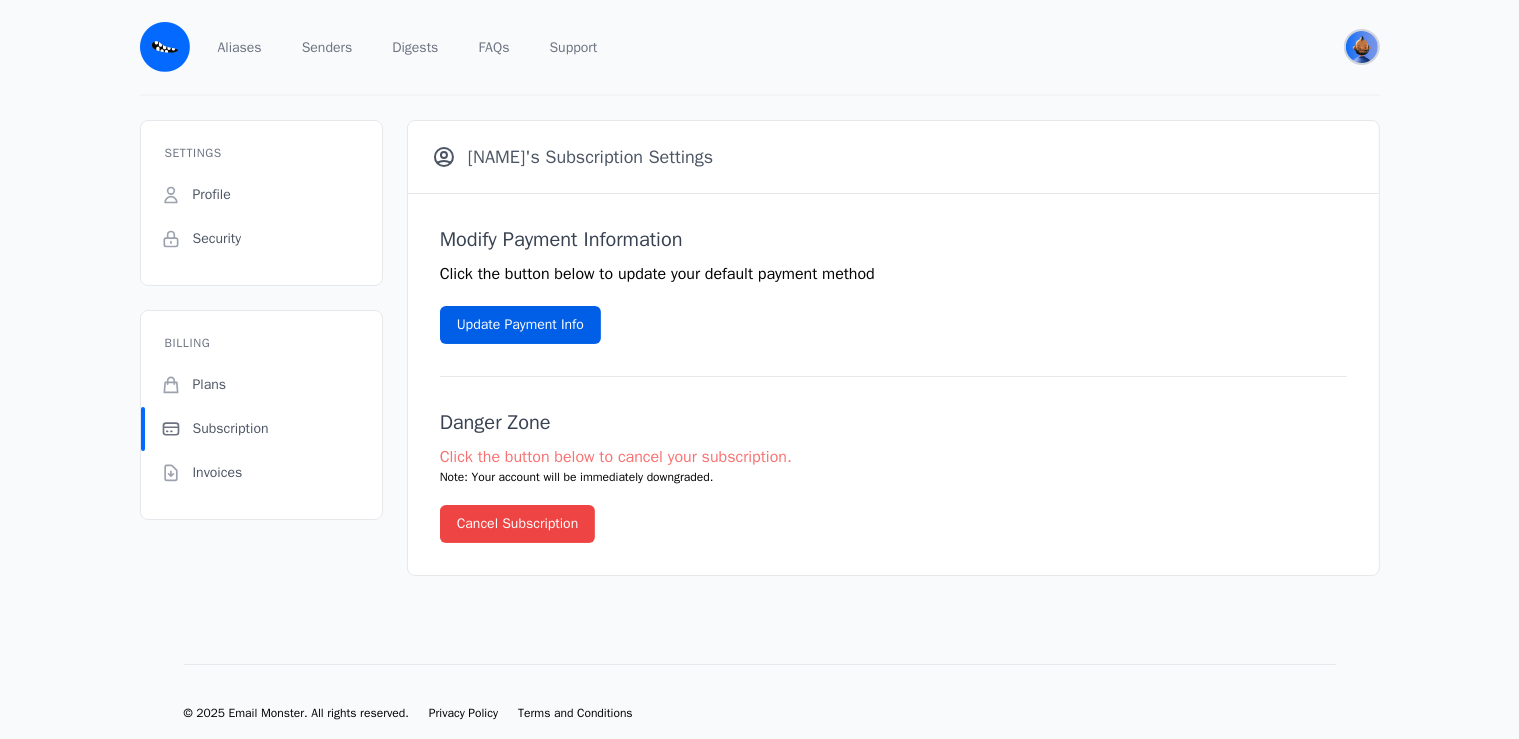 click at bounding box center (1362, 47) 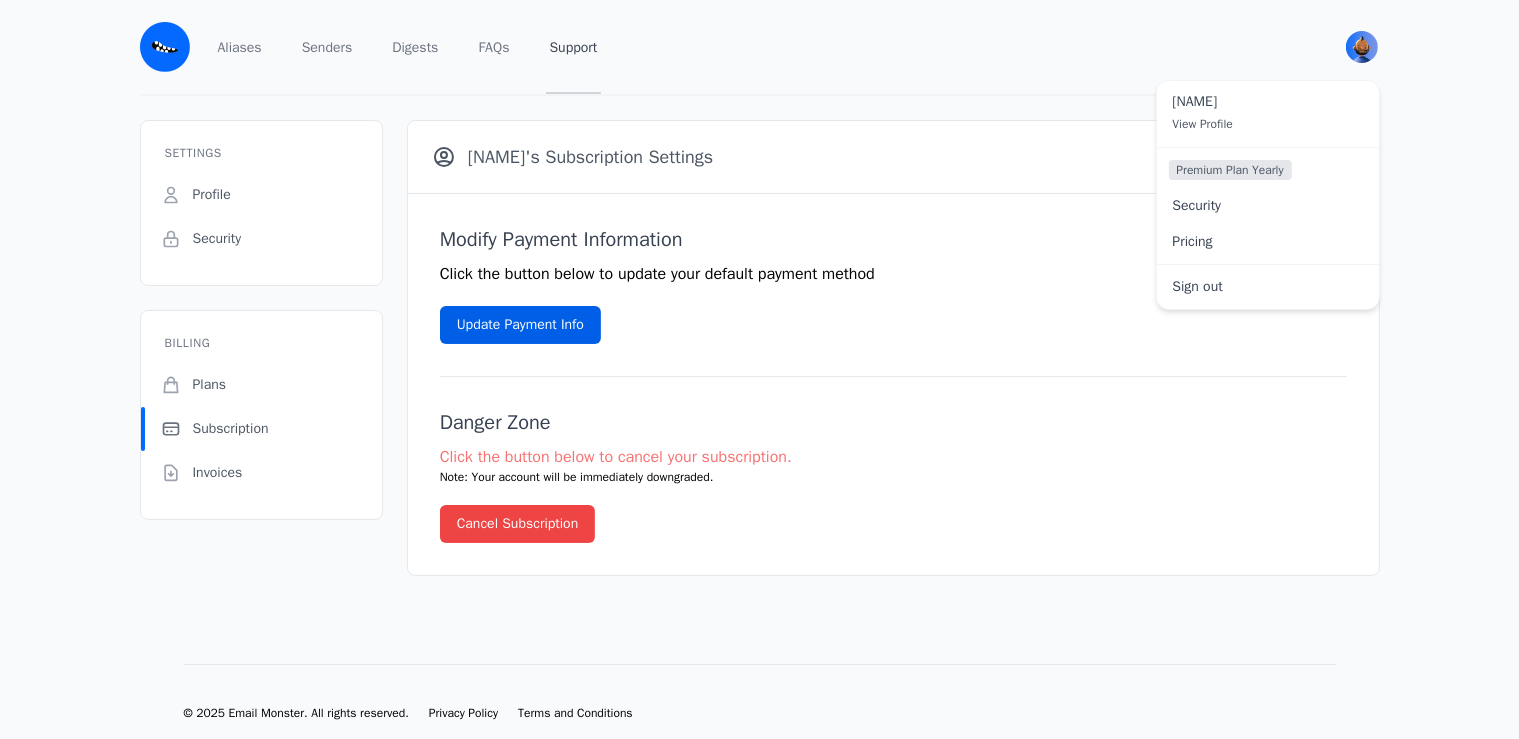 click on "Support" at bounding box center (574, 47) 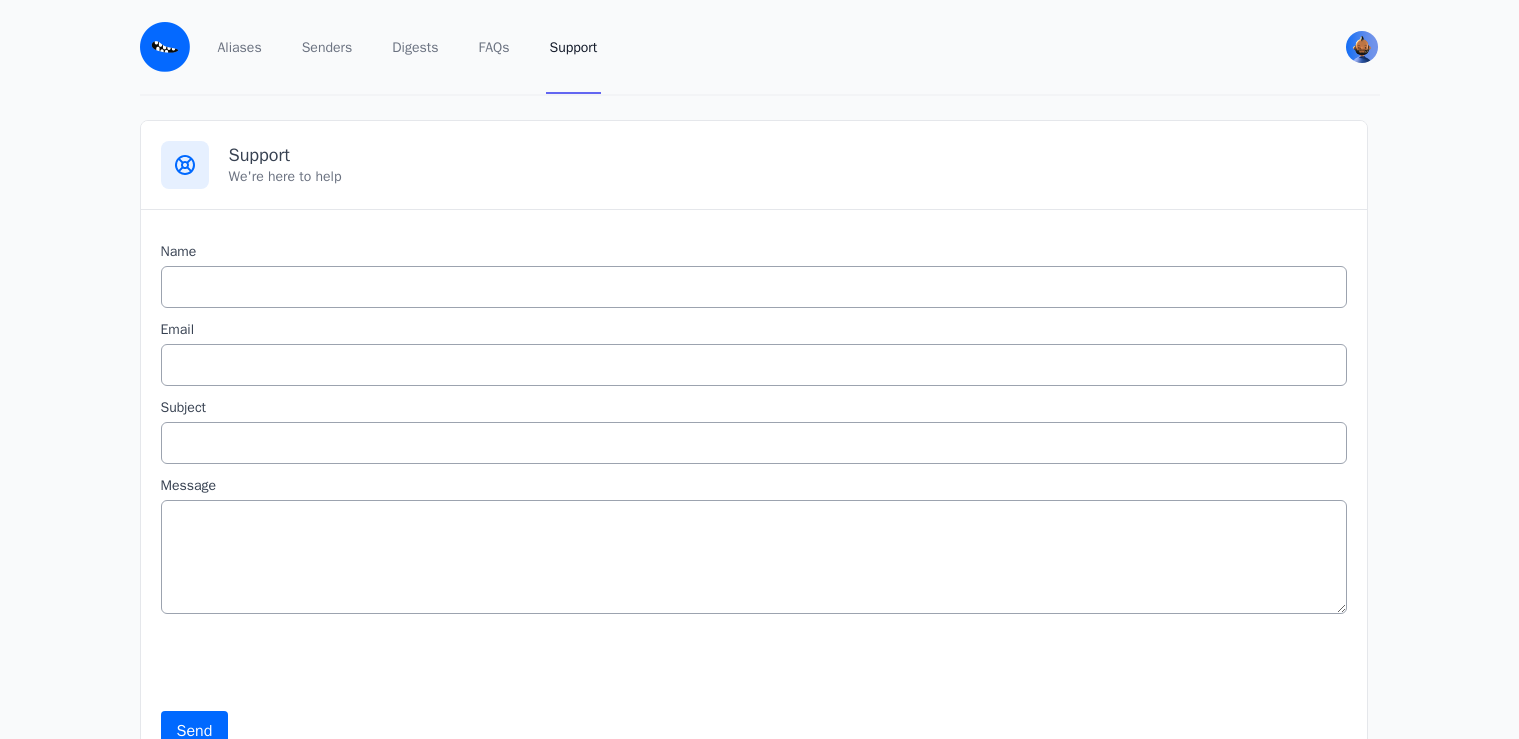 scroll, scrollTop: 0, scrollLeft: 0, axis: both 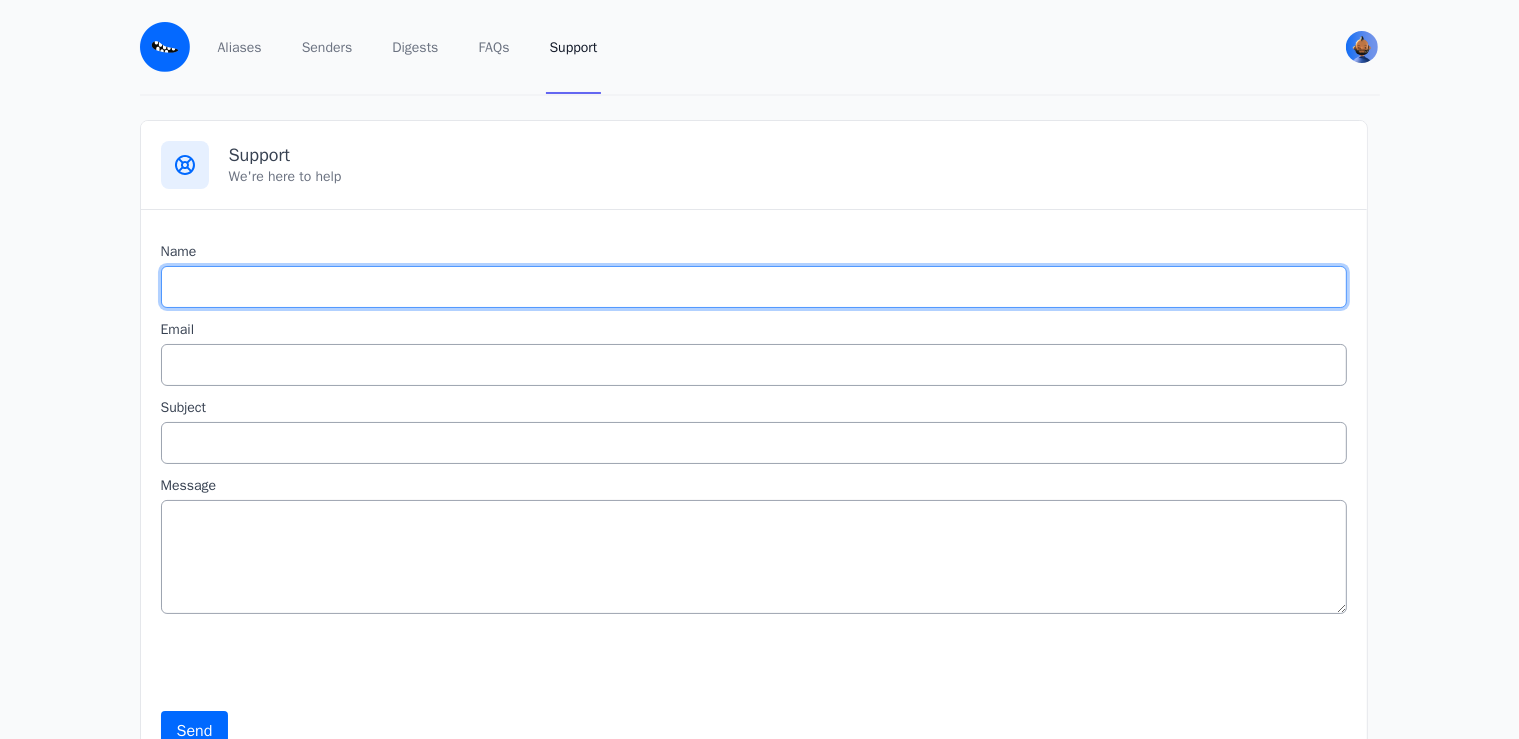 click at bounding box center (754, 287) 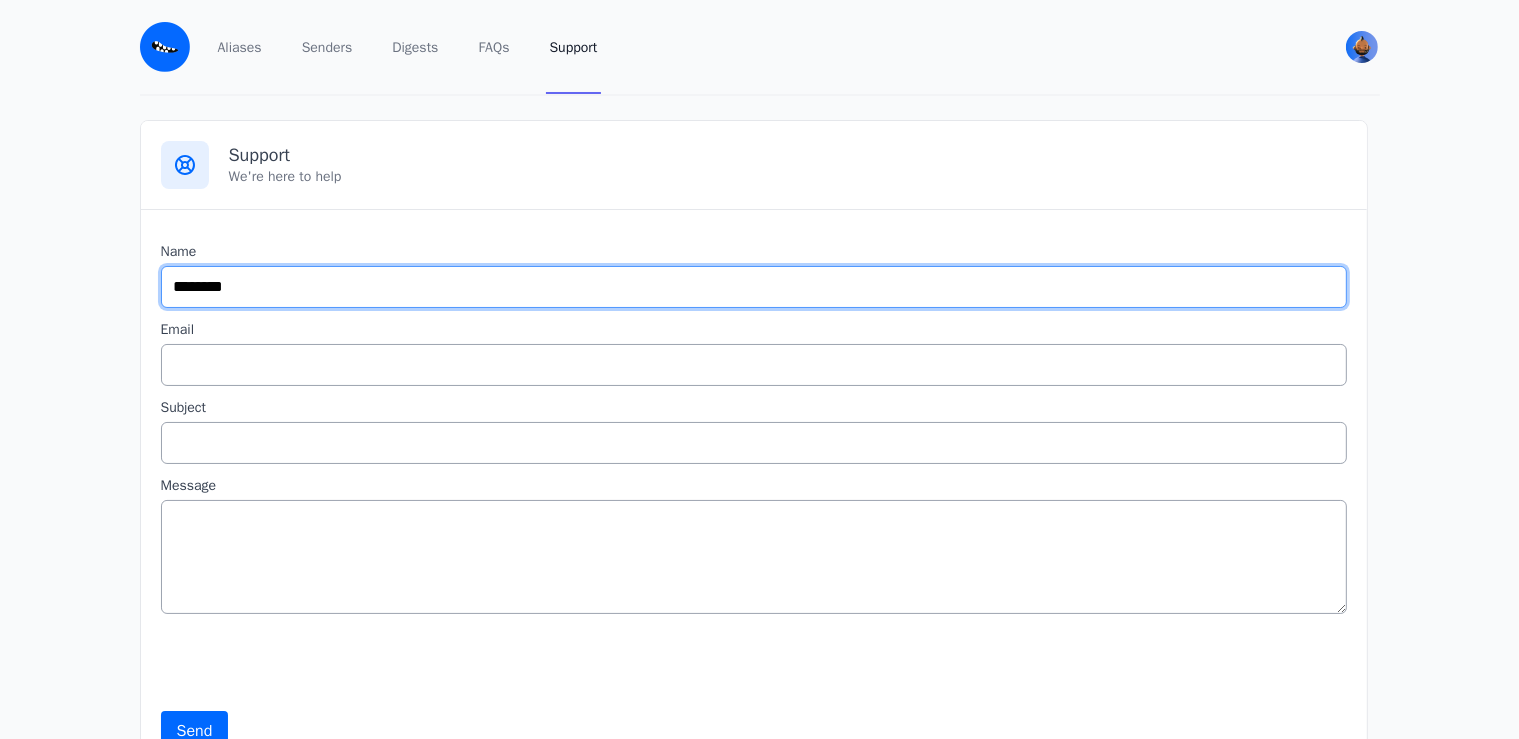 type on "********" 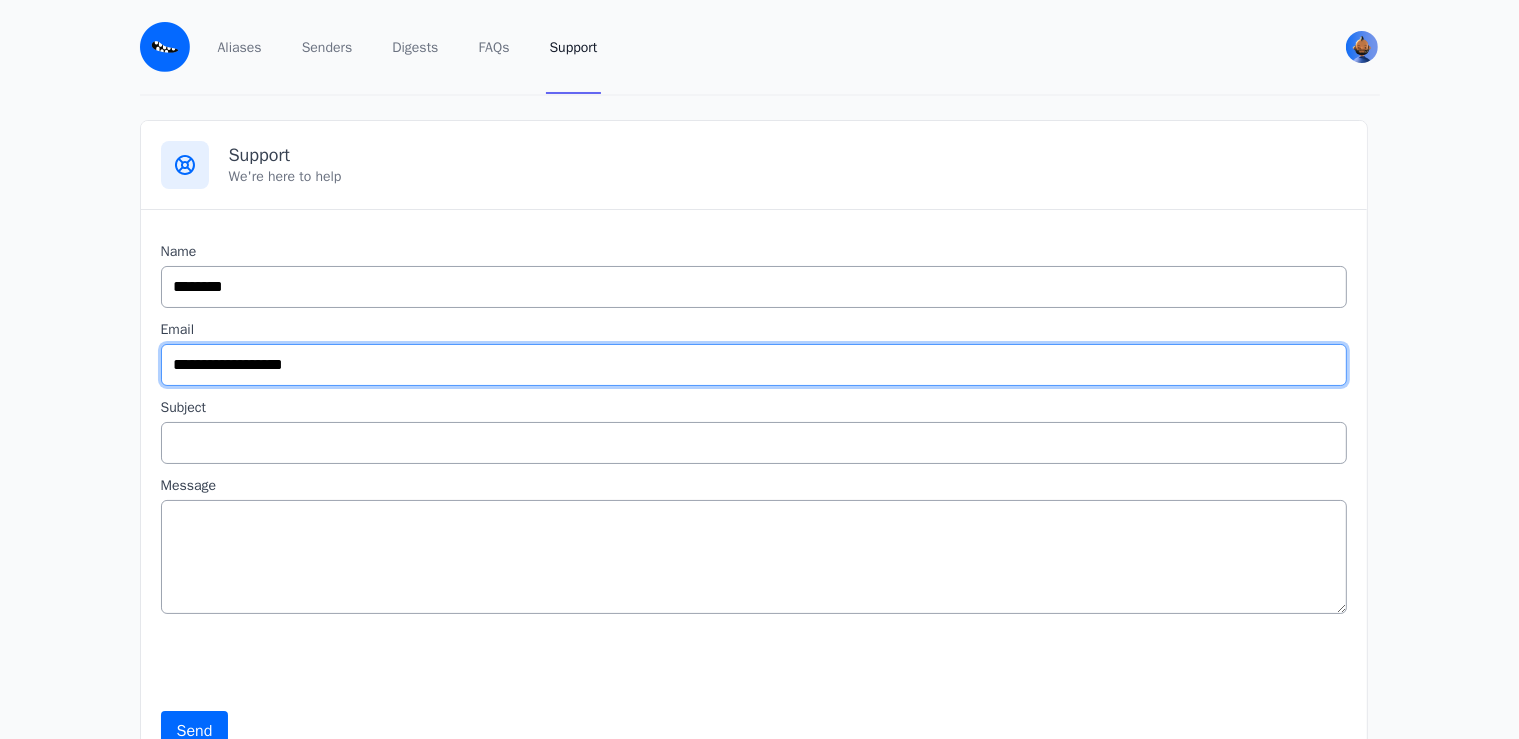 type on "**********" 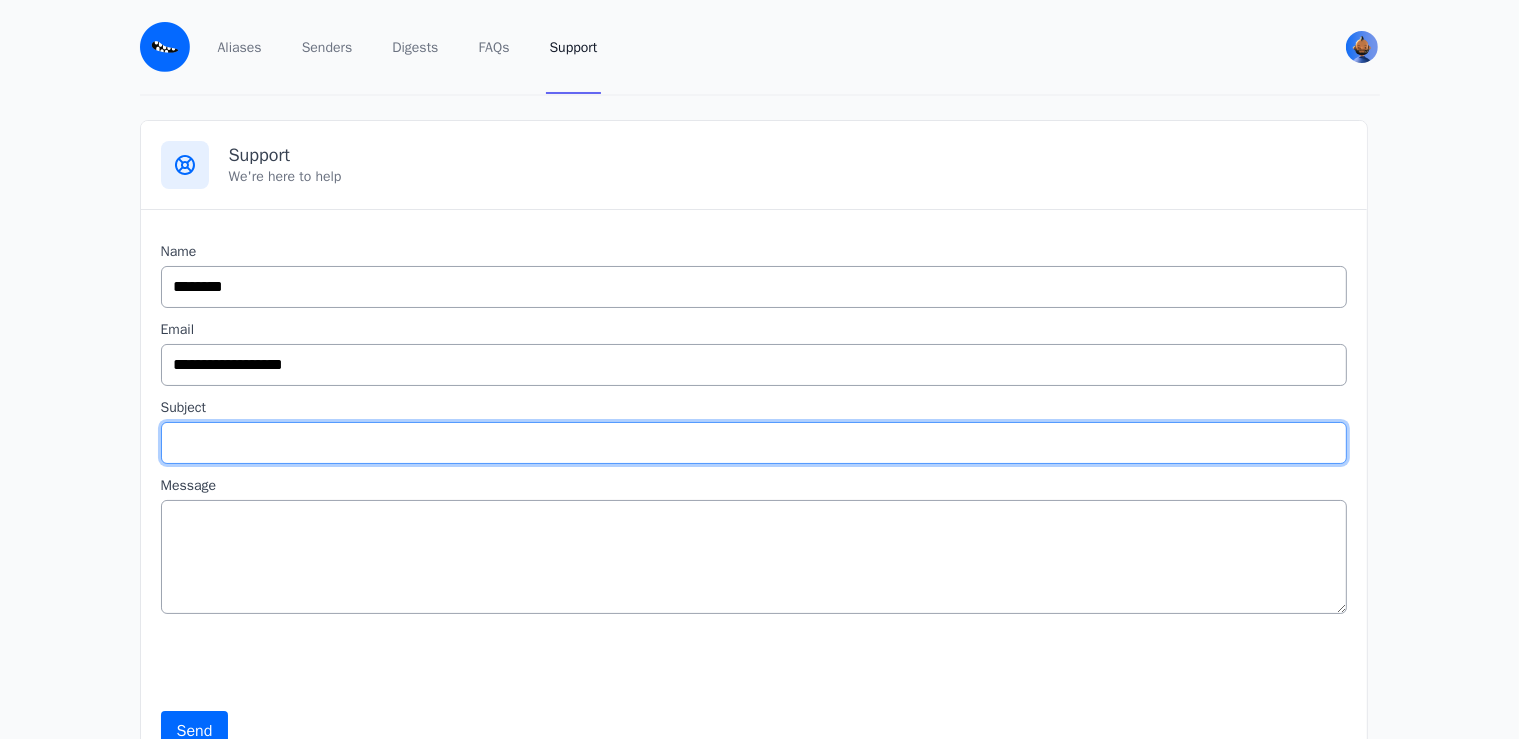 click at bounding box center [754, 443] 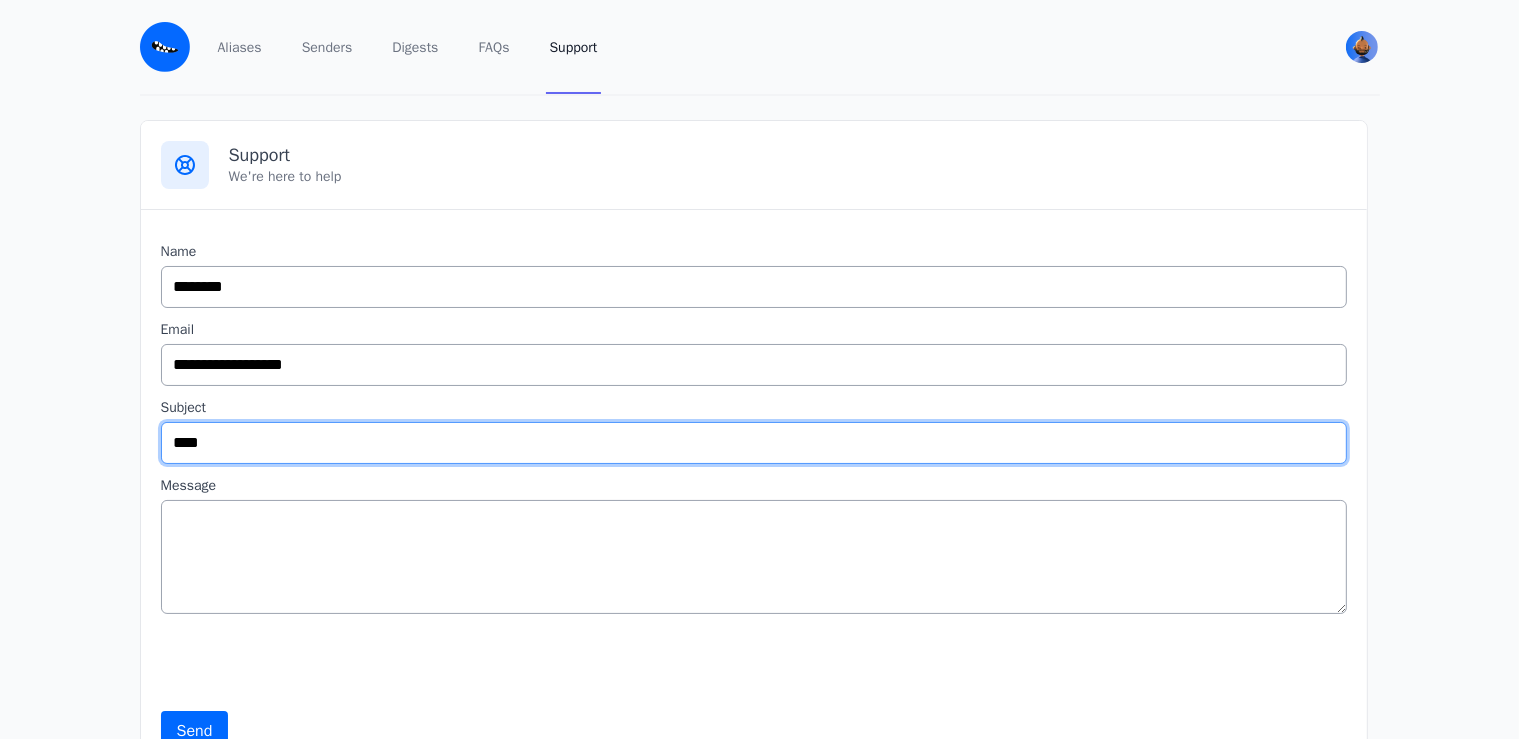 type on "****" 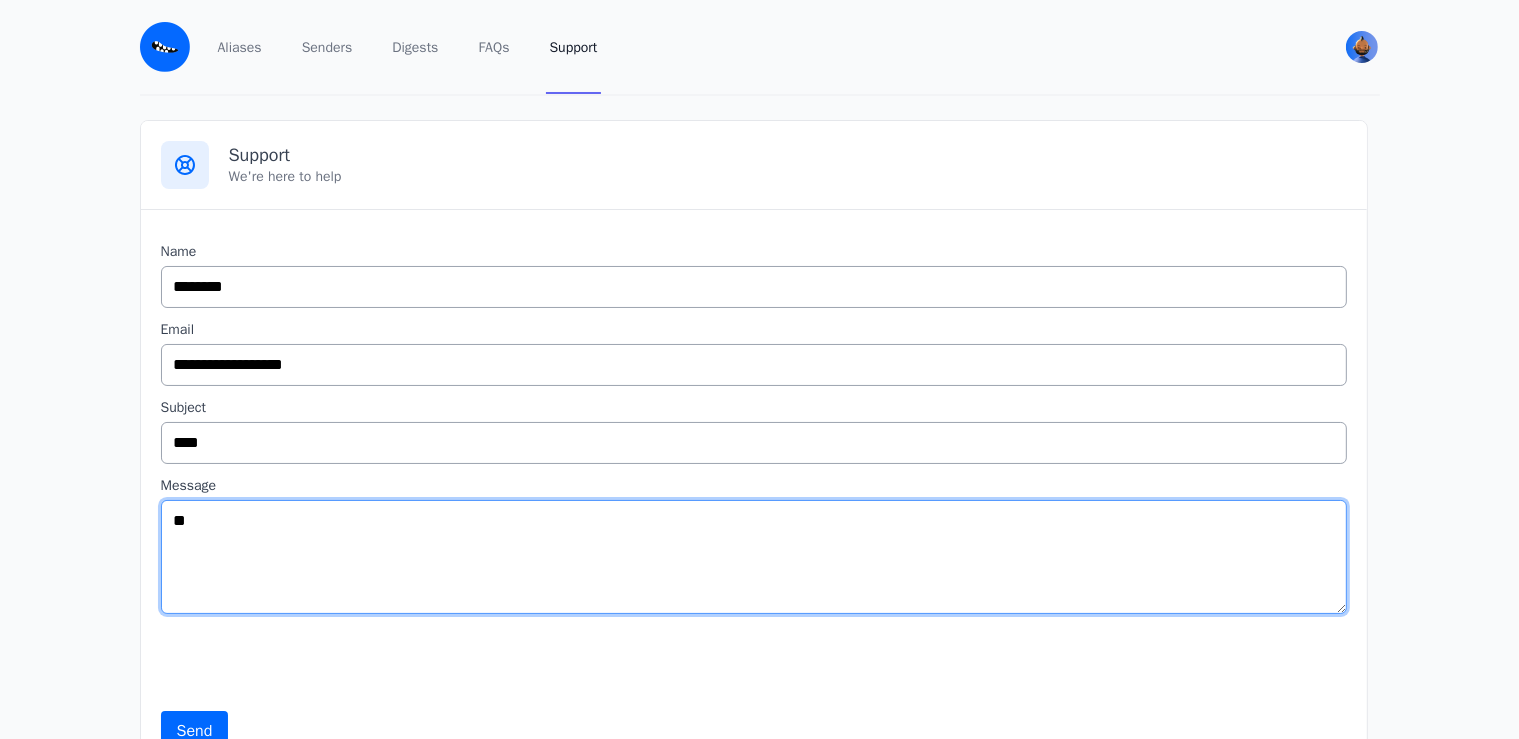 type on "*" 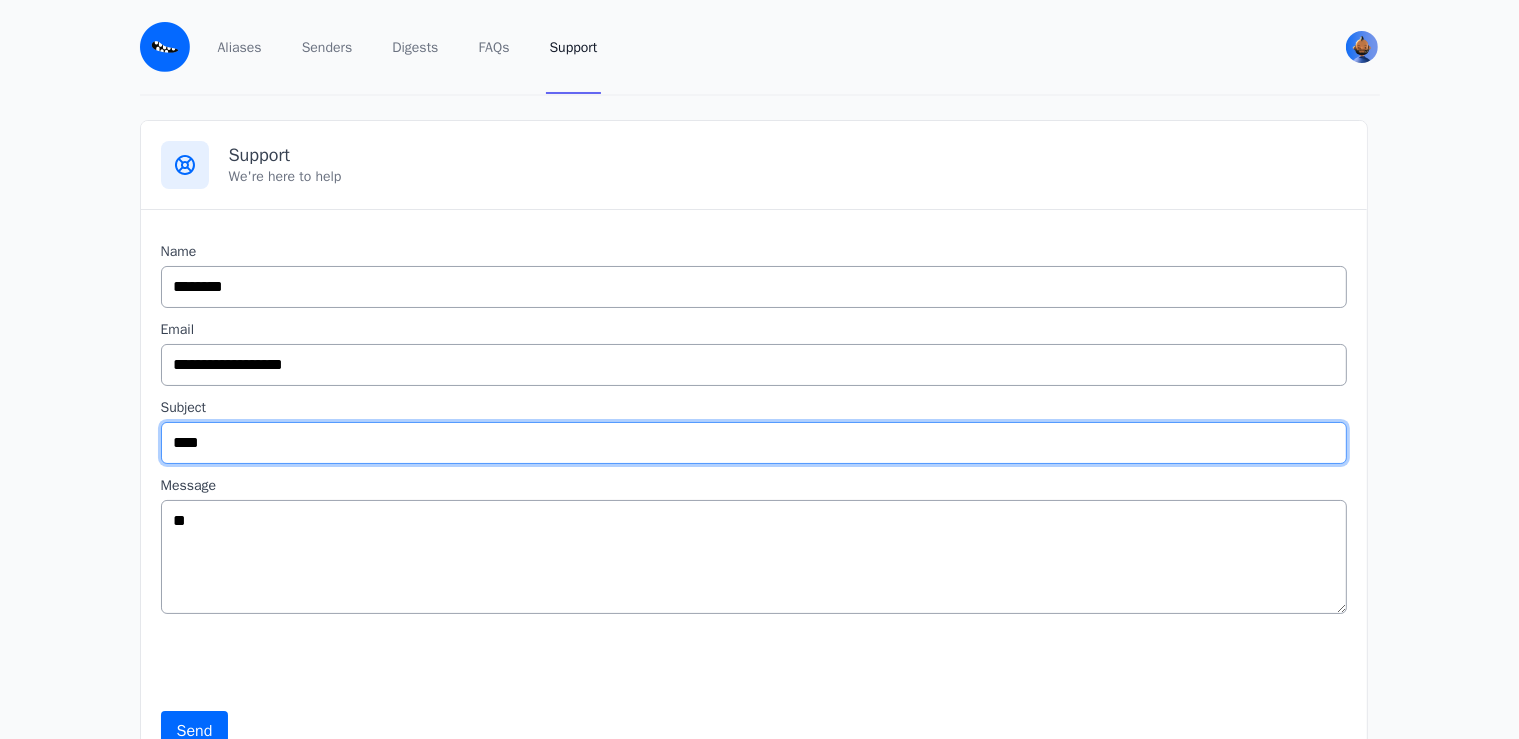 drag, startPoint x: 226, startPoint y: 446, endPoint x: 120, endPoint y: 450, distance: 106.07545 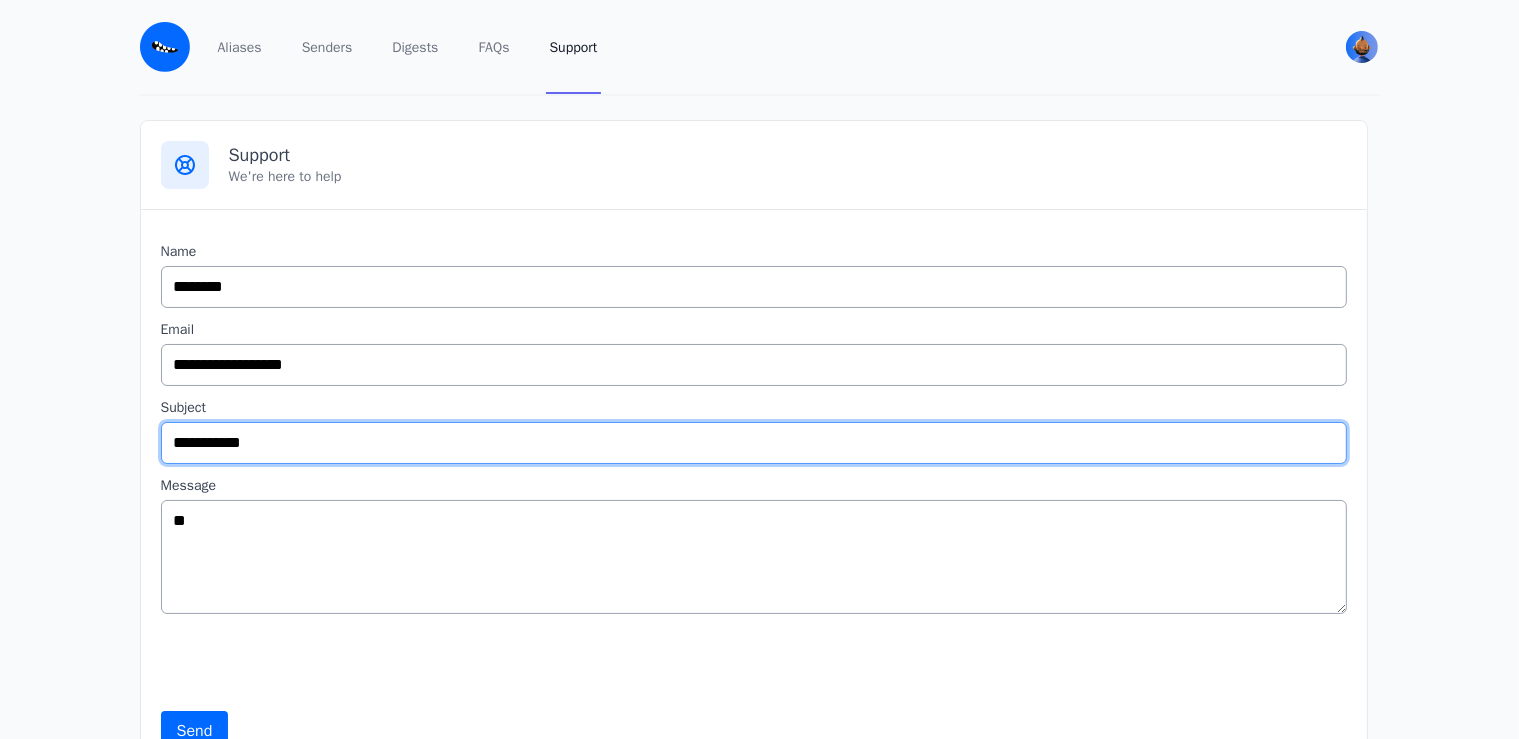 drag, startPoint x: 273, startPoint y: 437, endPoint x: 108, endPoint y: 437, distance: 165 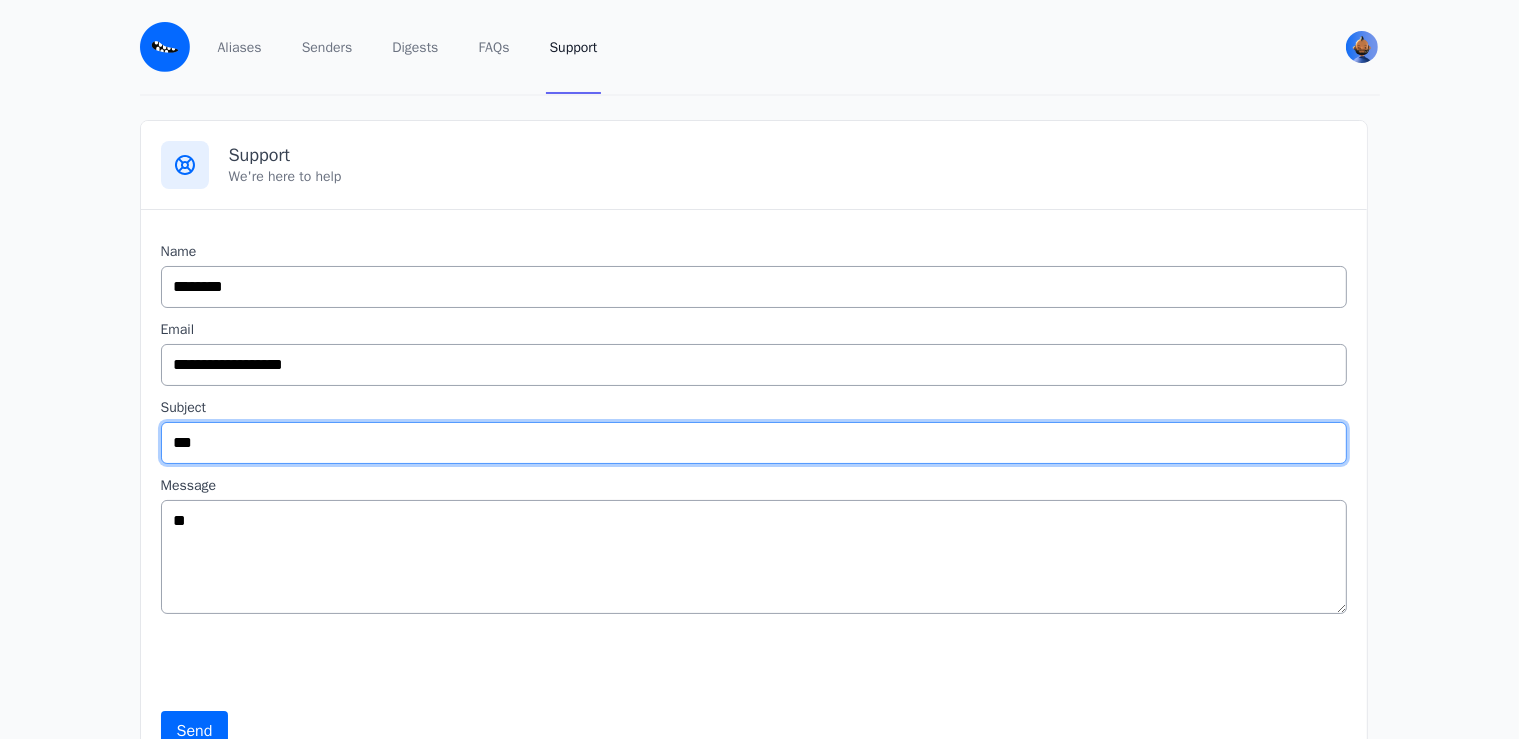 type on "****" 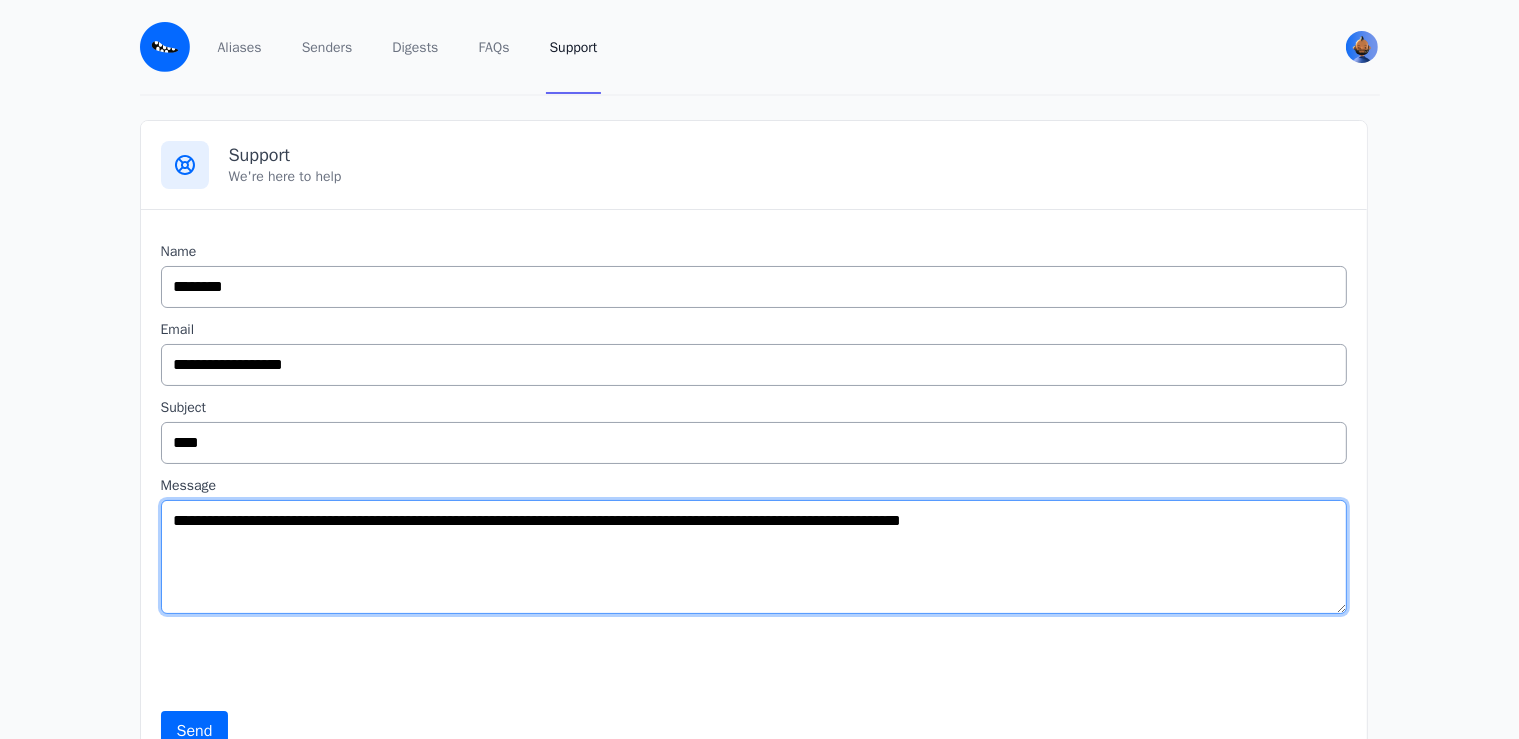 type on "**********" 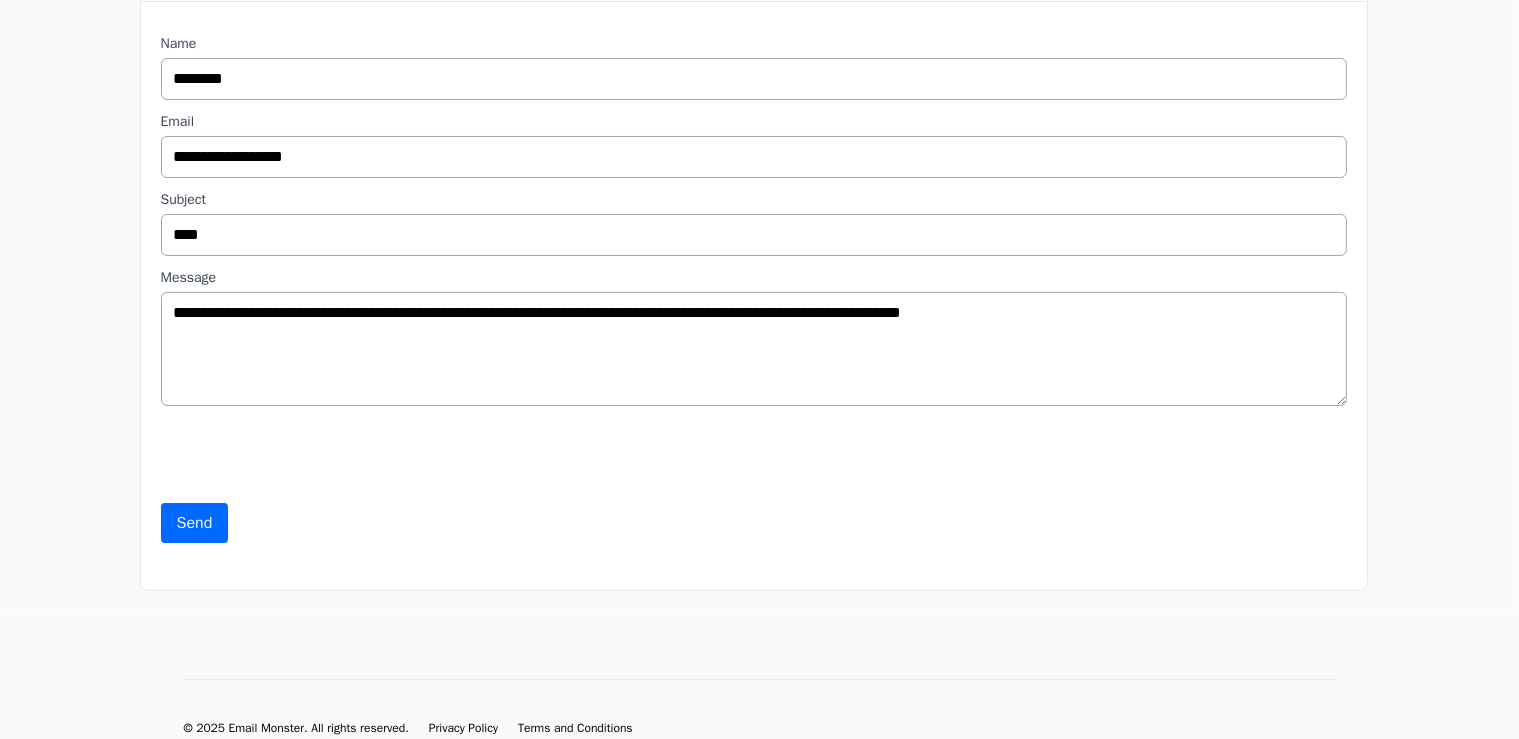 scroll, scrollTop: 249, scrollLeft: 0, axis: vertical 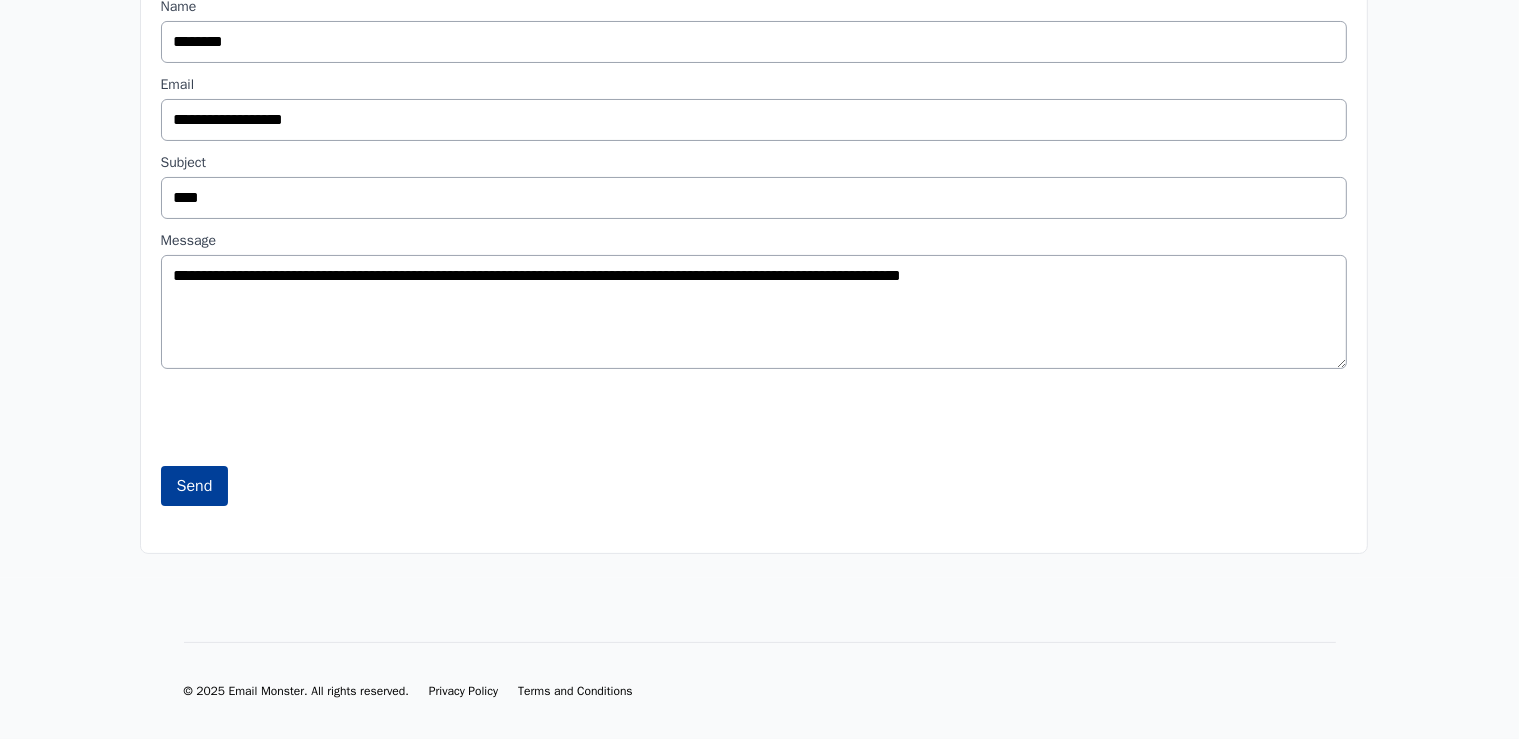 click on "Send" at bounding box center [195, 486] 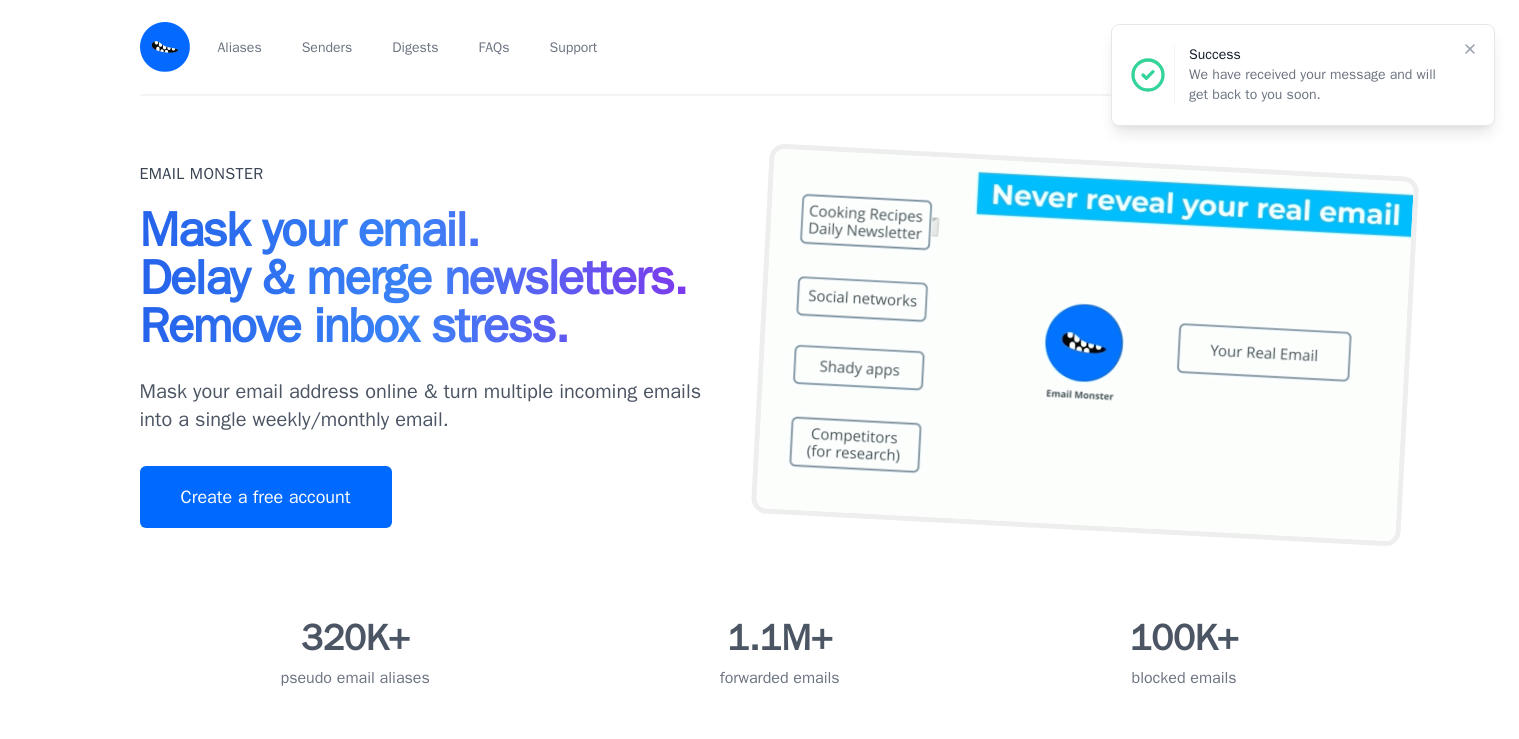 scroll, scrollTop: 0, scrollLeft: 0, axis: both 